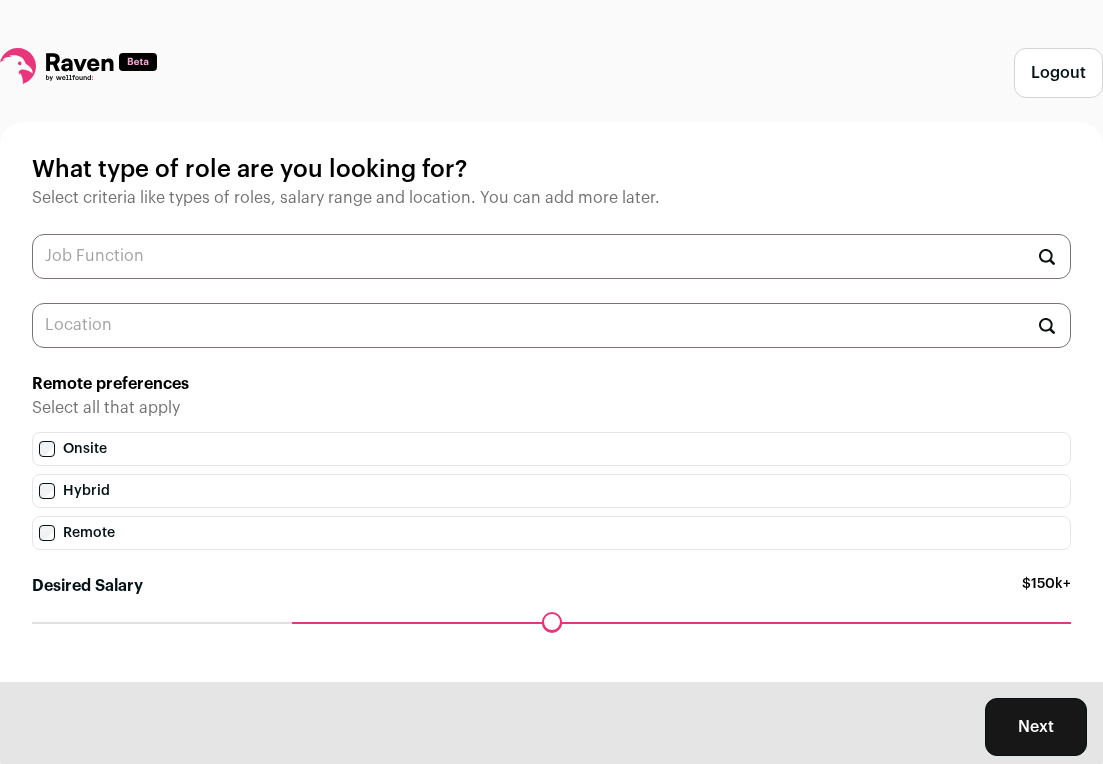 scroll, scrollTop: 0, scrollLeft: 0, axis: both 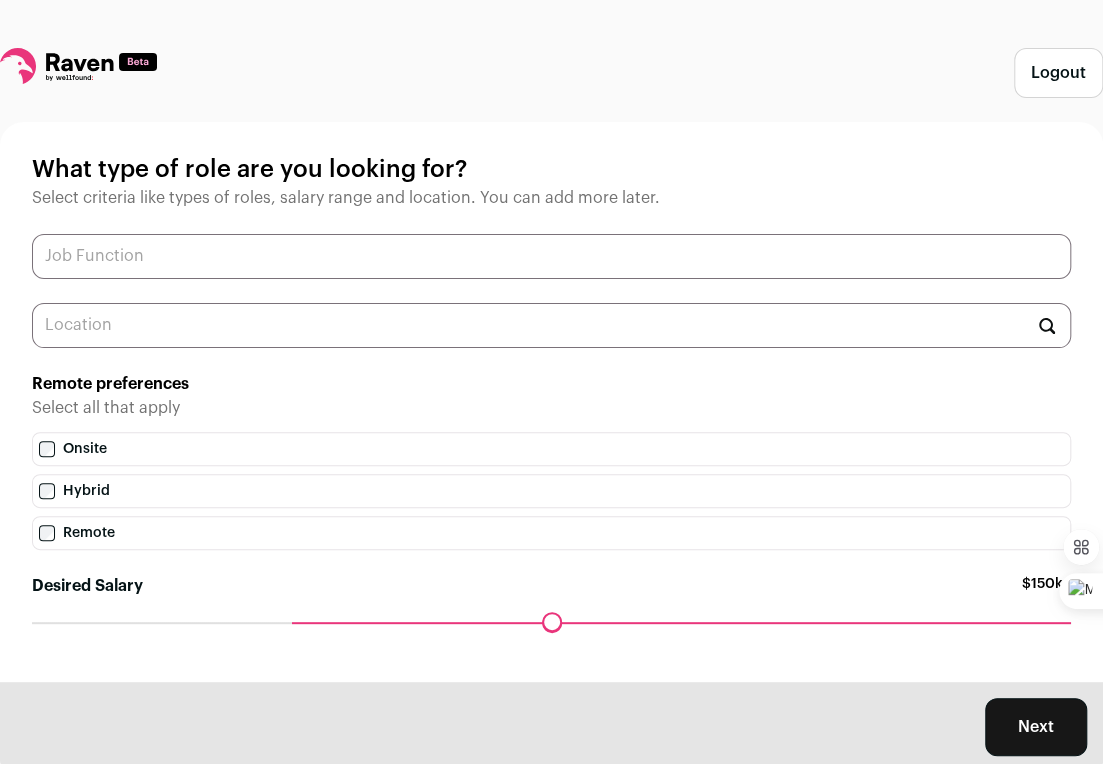 click at bounding box center [551, 256] 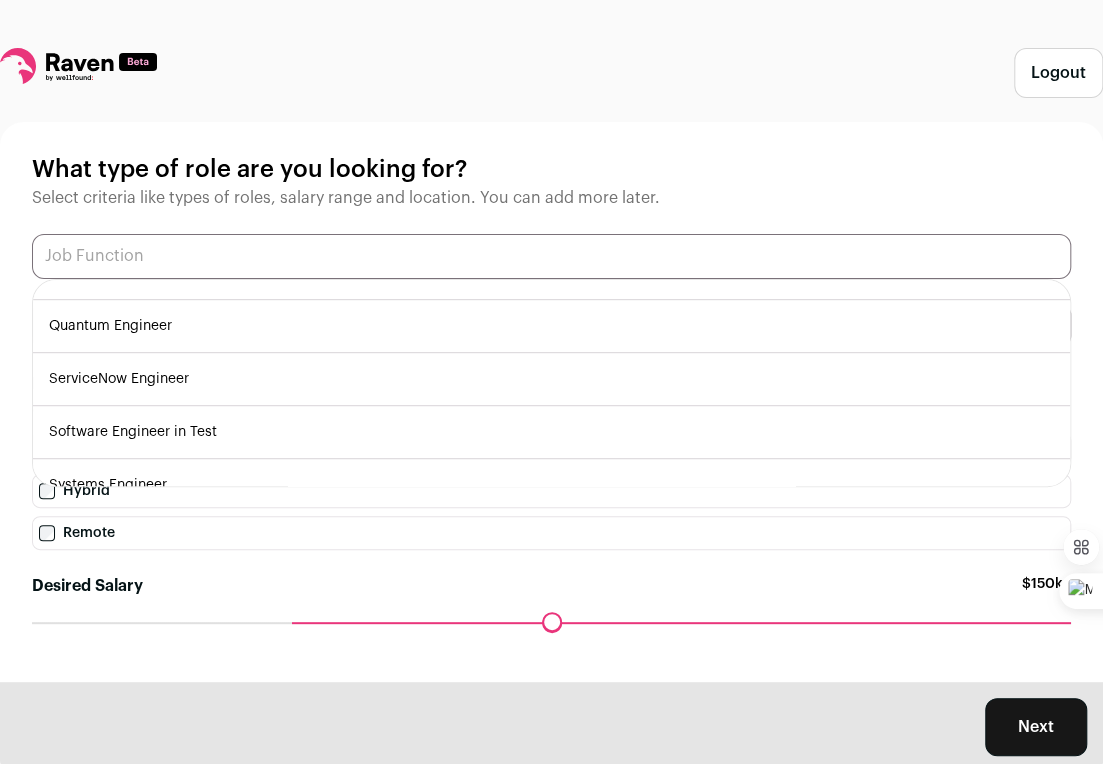 scroll, scrollTop: 583, scrollLeft: 0, axis: vertical 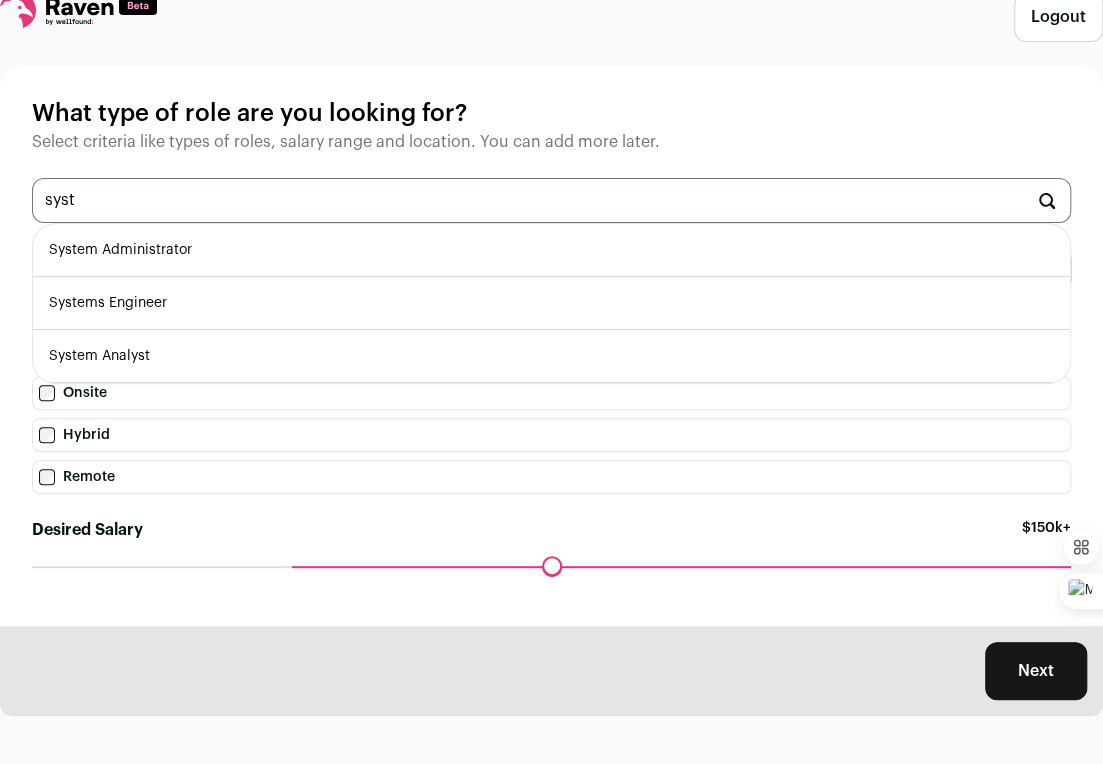 click on "Systems Engineer" at bounding box center (551, 303) 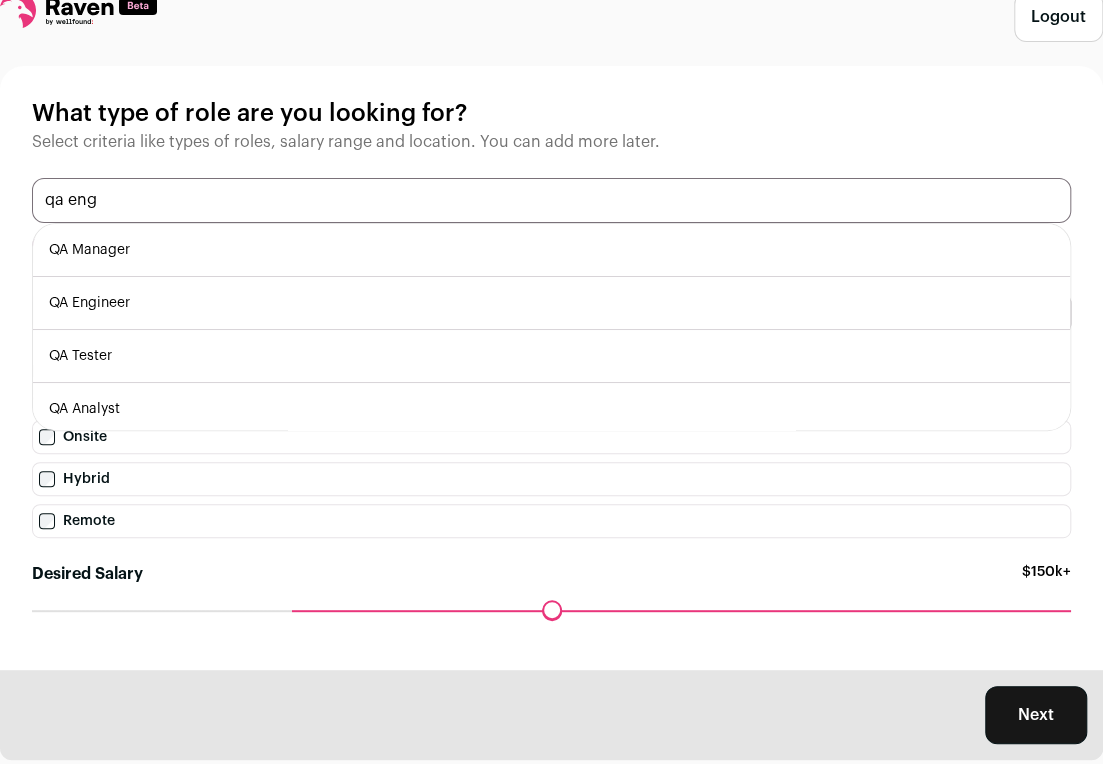type on "qa eng" 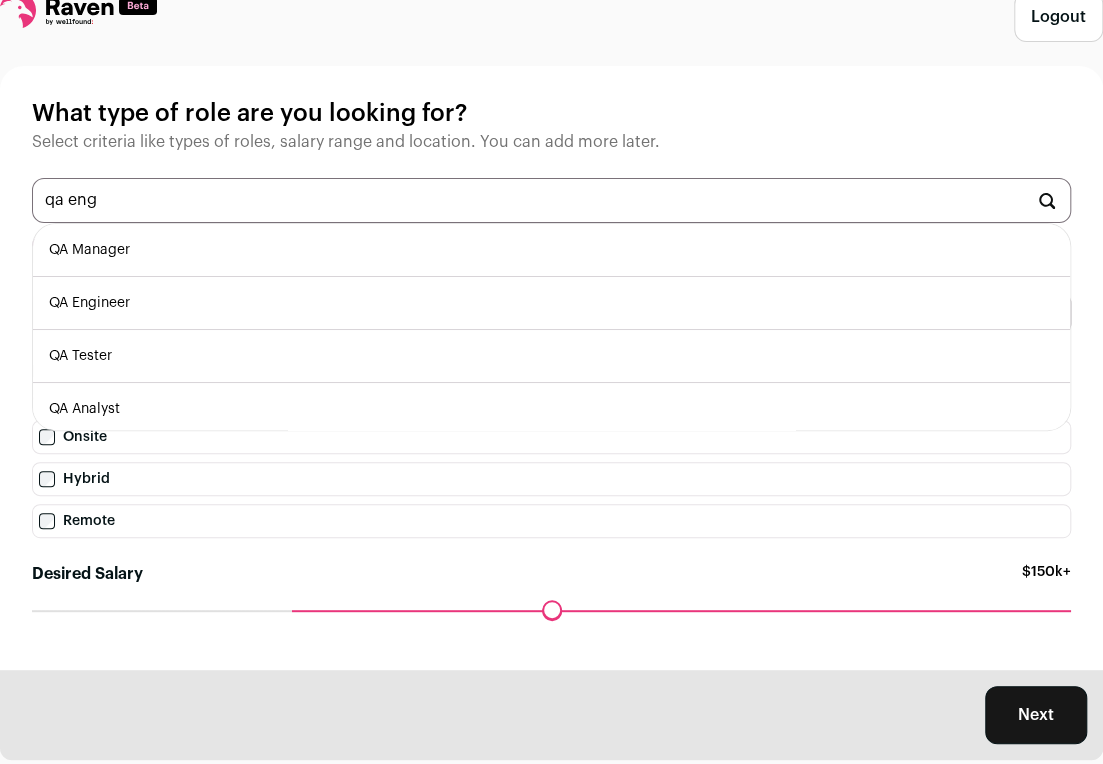 click on "QA Manager" at bounding box center (551, 250) 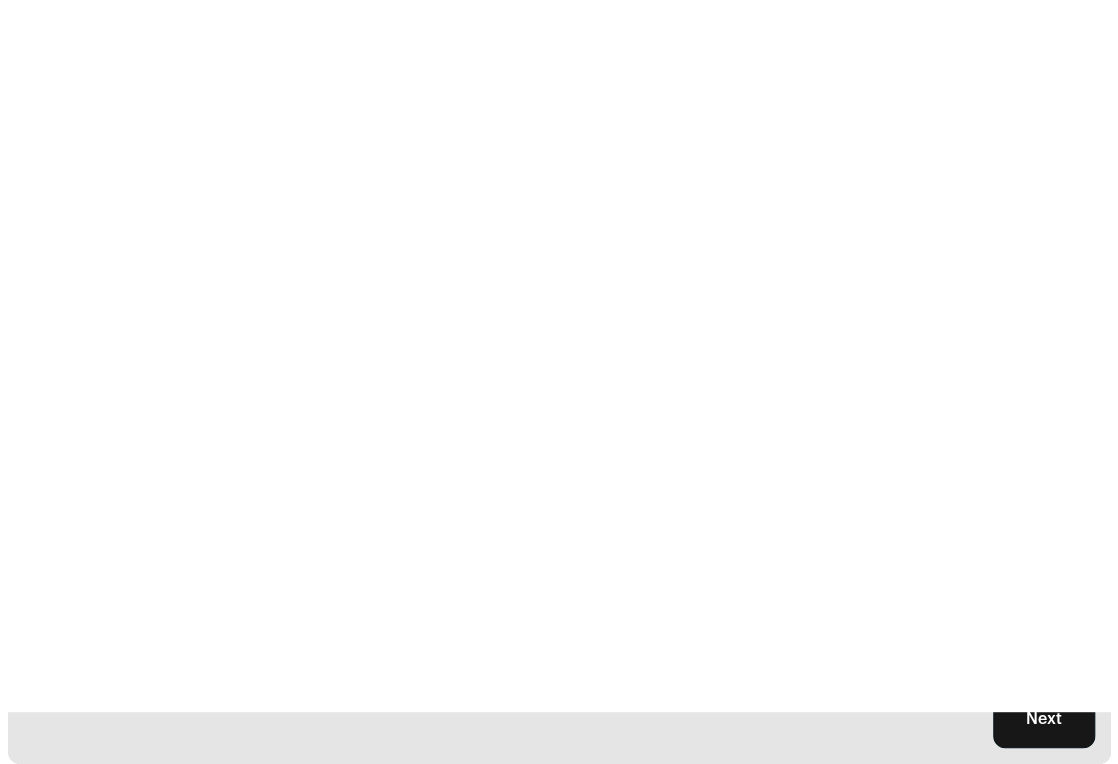 scroll, scrollTop: 0, scrollLeft: 0, axis: both 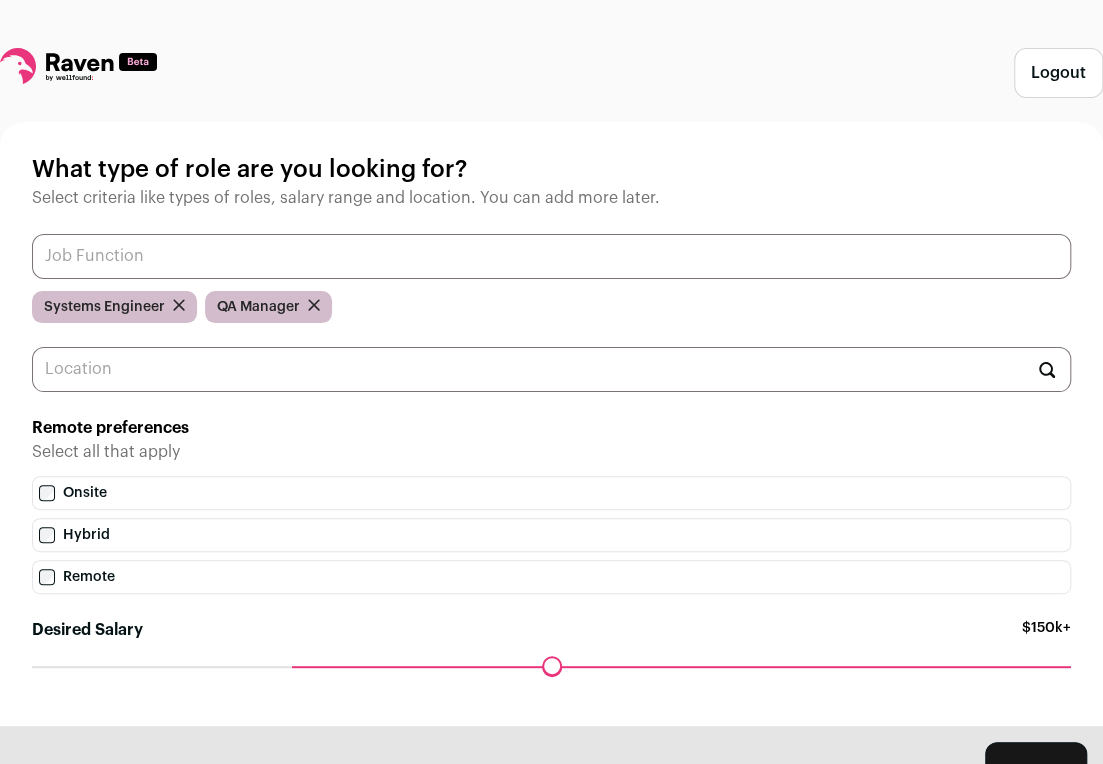 click at bounding box center [551, 256] 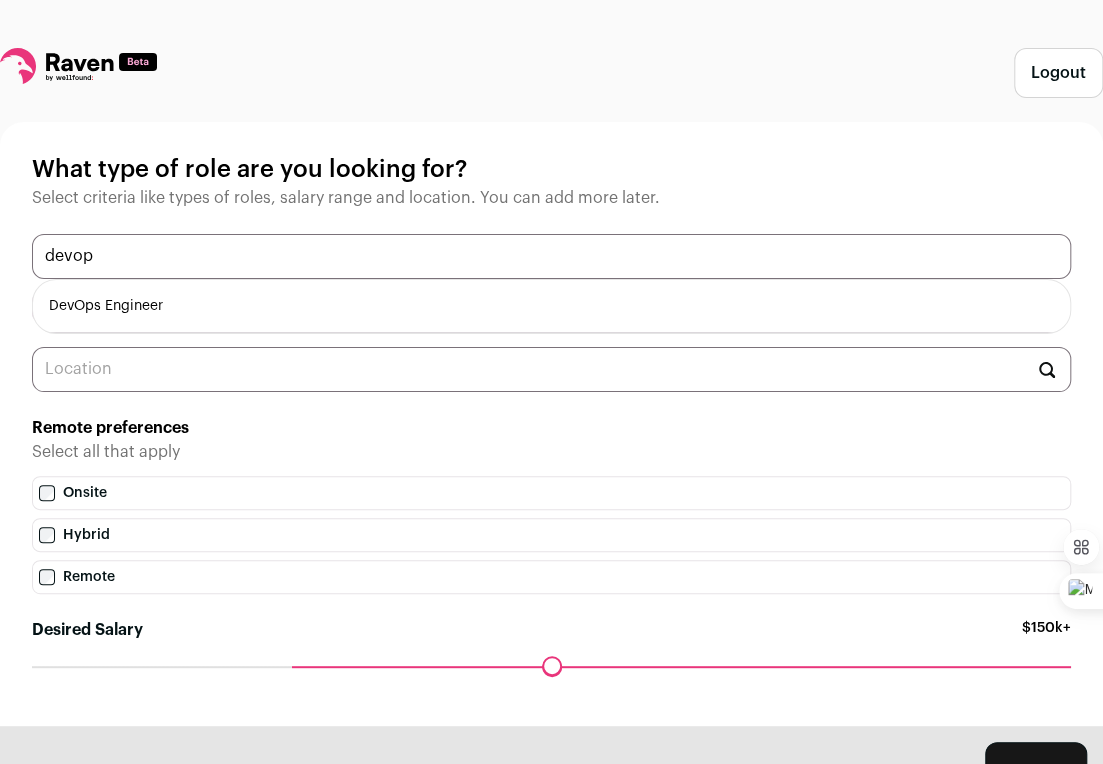 type on "devop" 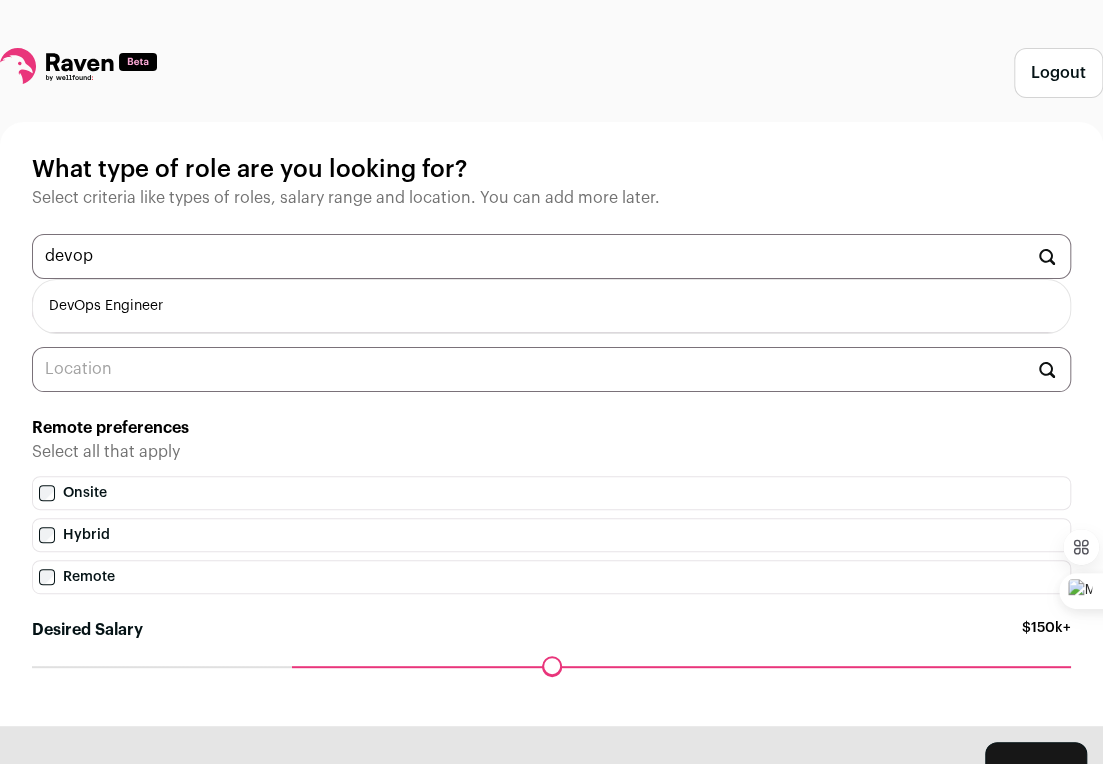 click on "DevOps Engineer" at bounding box center (551, 306) 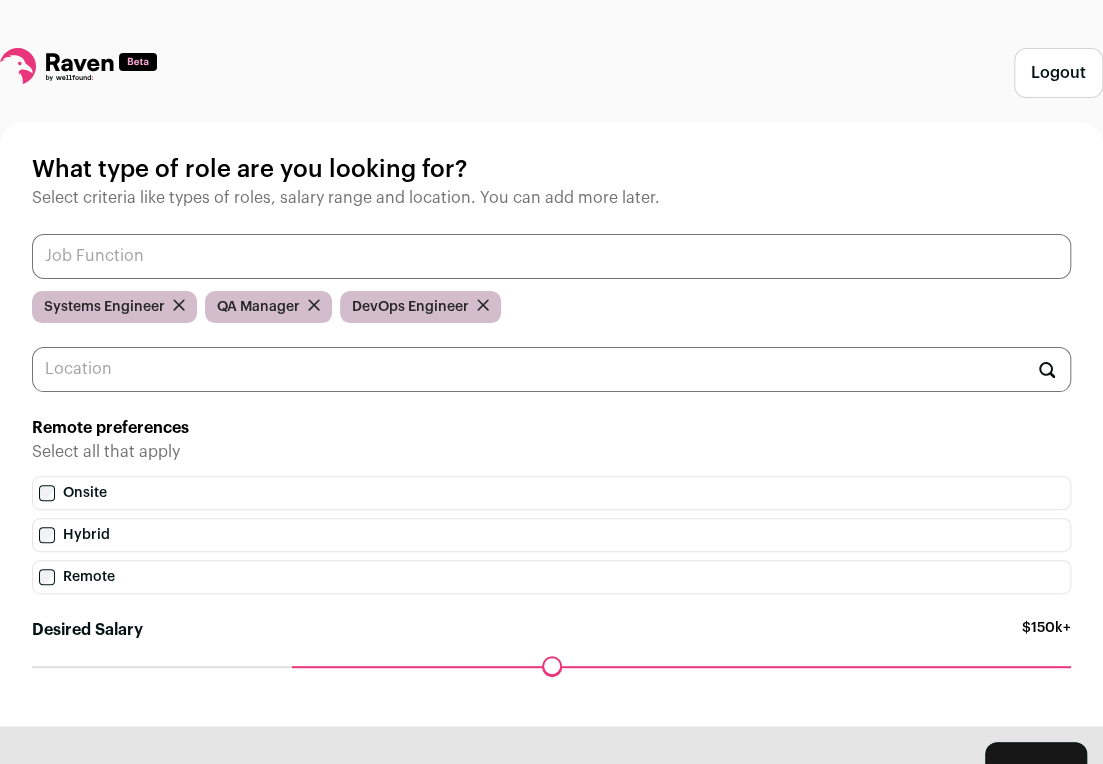 click at bounding box center (551, 256) 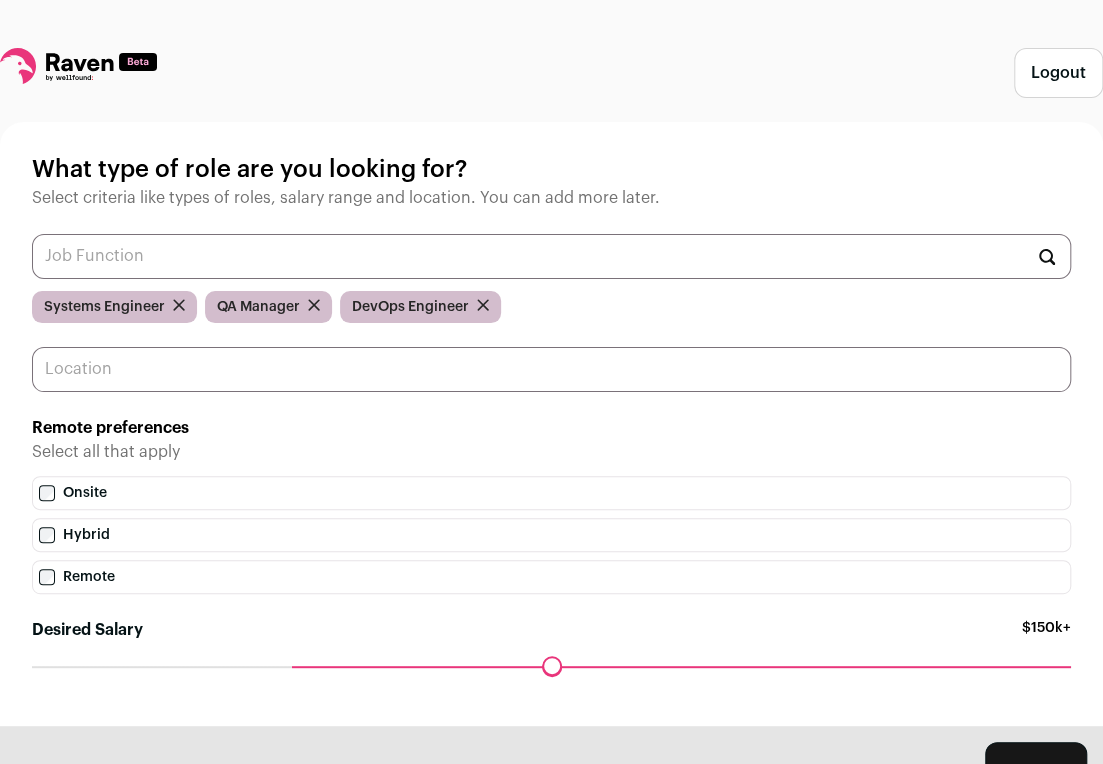 click at bounding box center (551, 369) 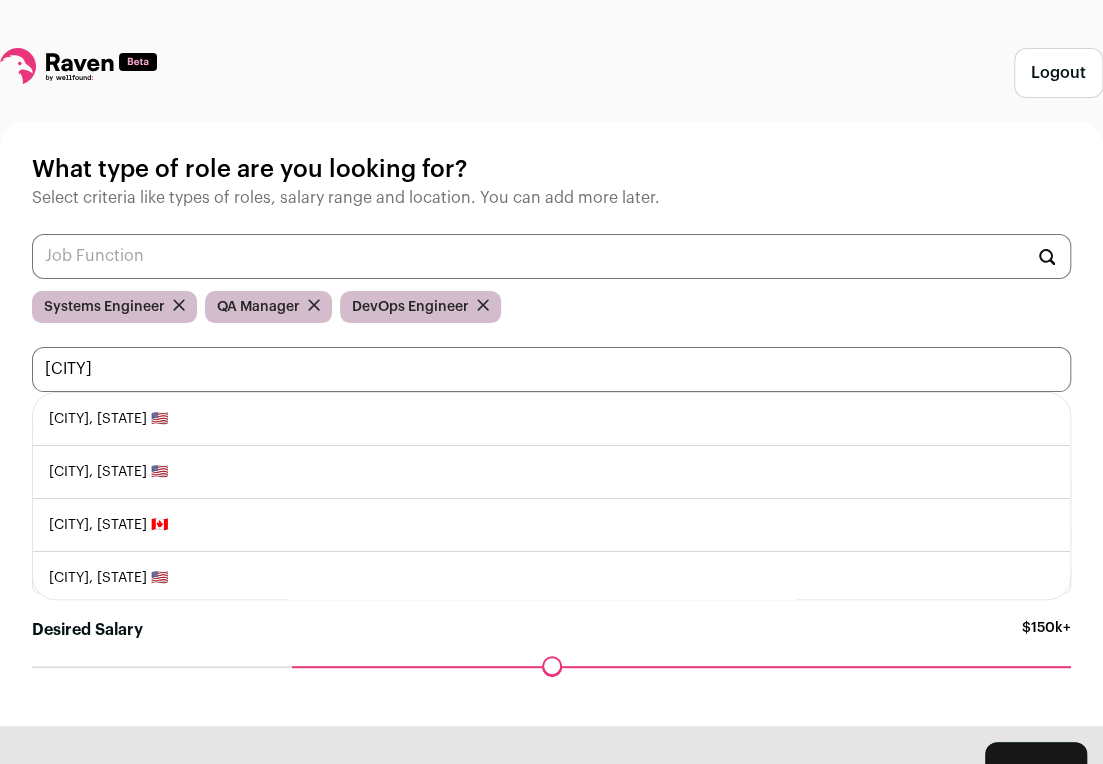 type on "[CITY]" 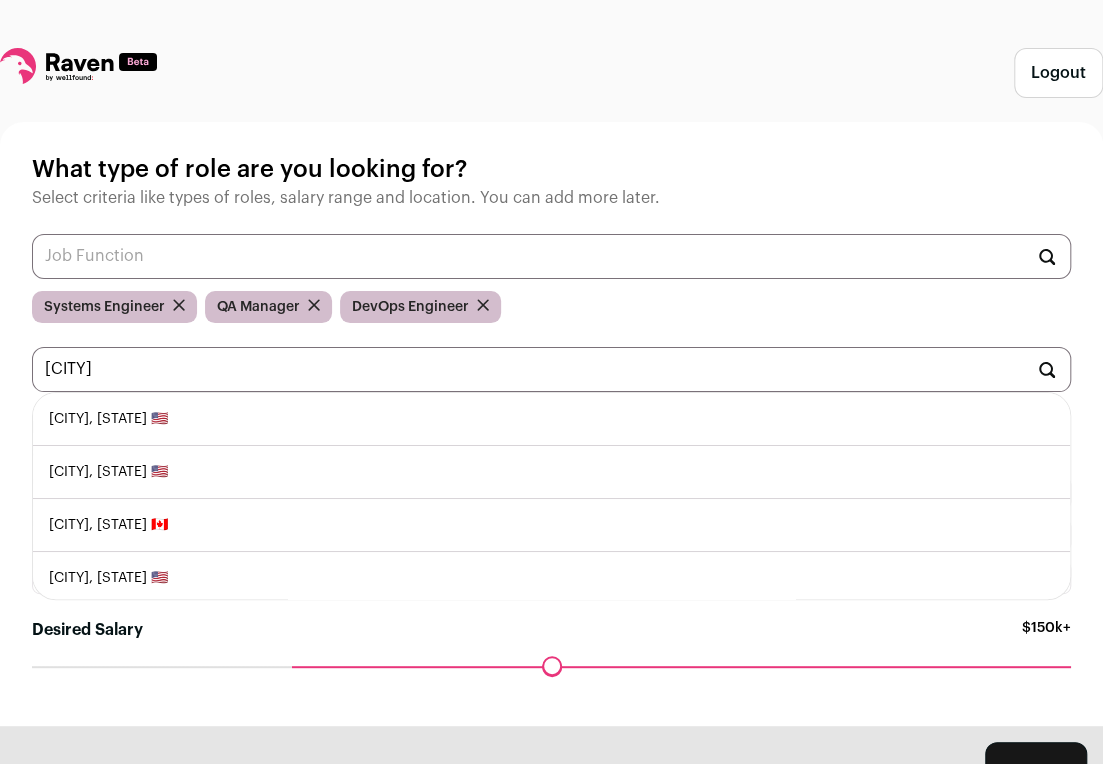 click on "[CITY], [STATE] 🇺🇸" at bounding box center (551, 419) 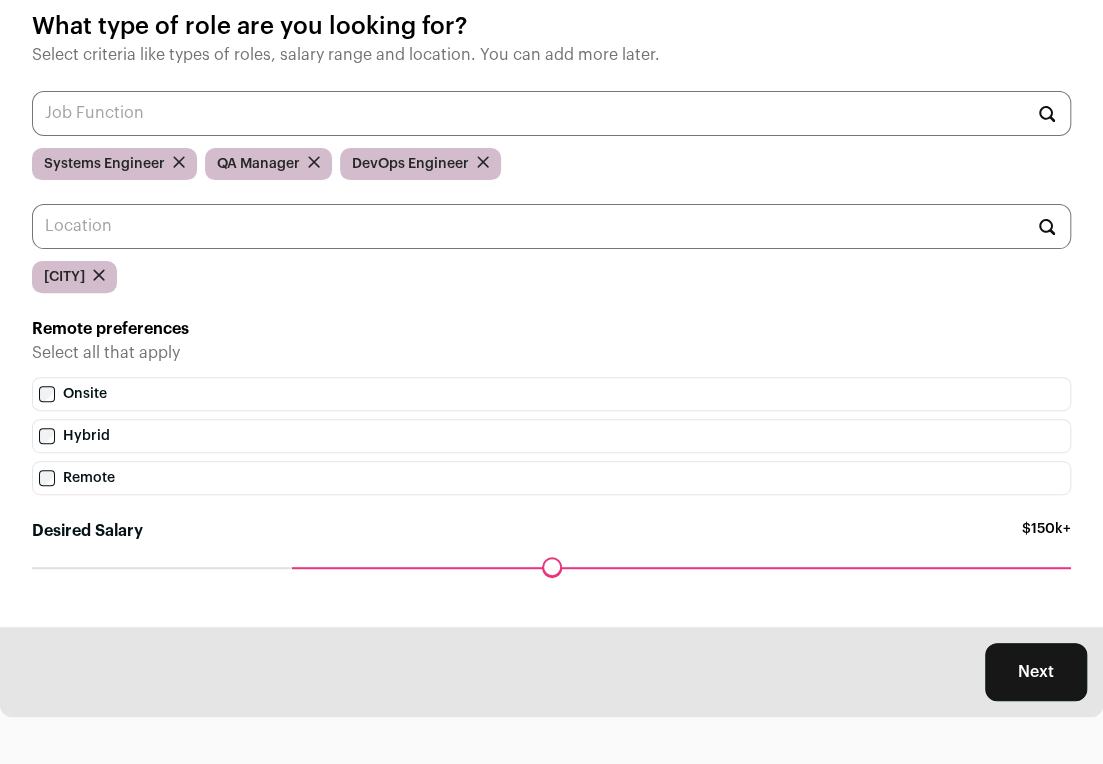 scroll, scrollTop: 144, scrollLeft: 0, axis: vertical 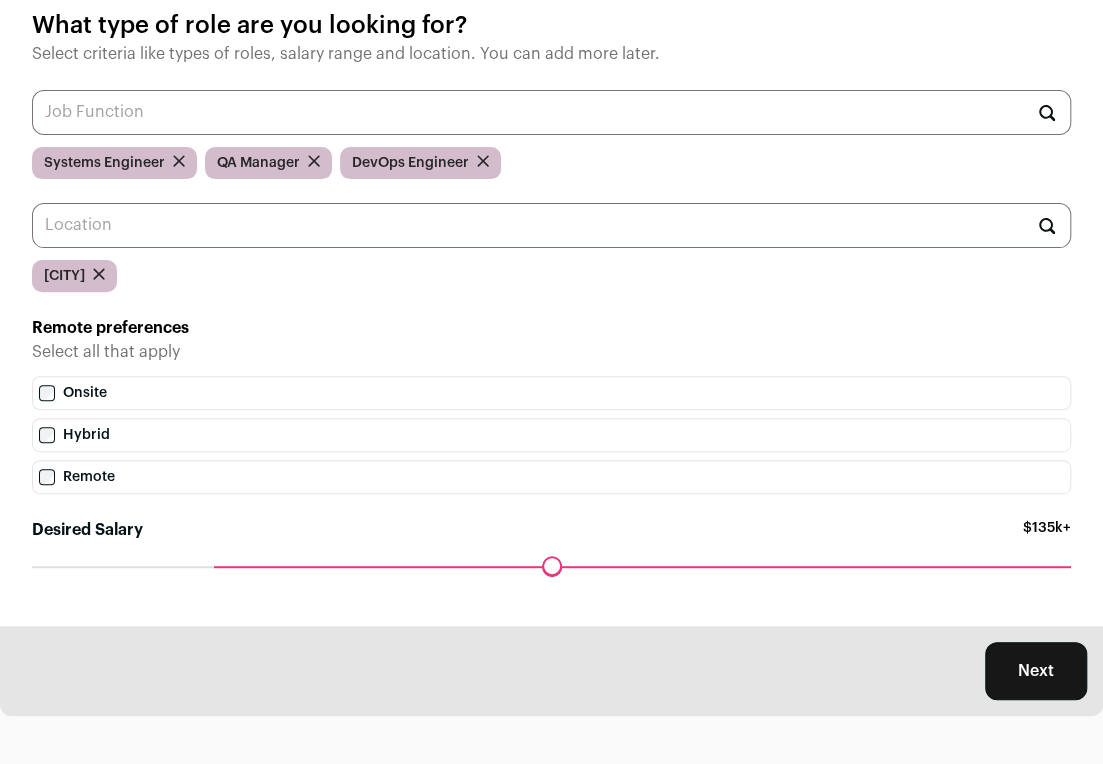 drag, startPoint x: 296, startPoint y: 565, endPoint x: 209, endPoint y: 575, distance: 87.57283 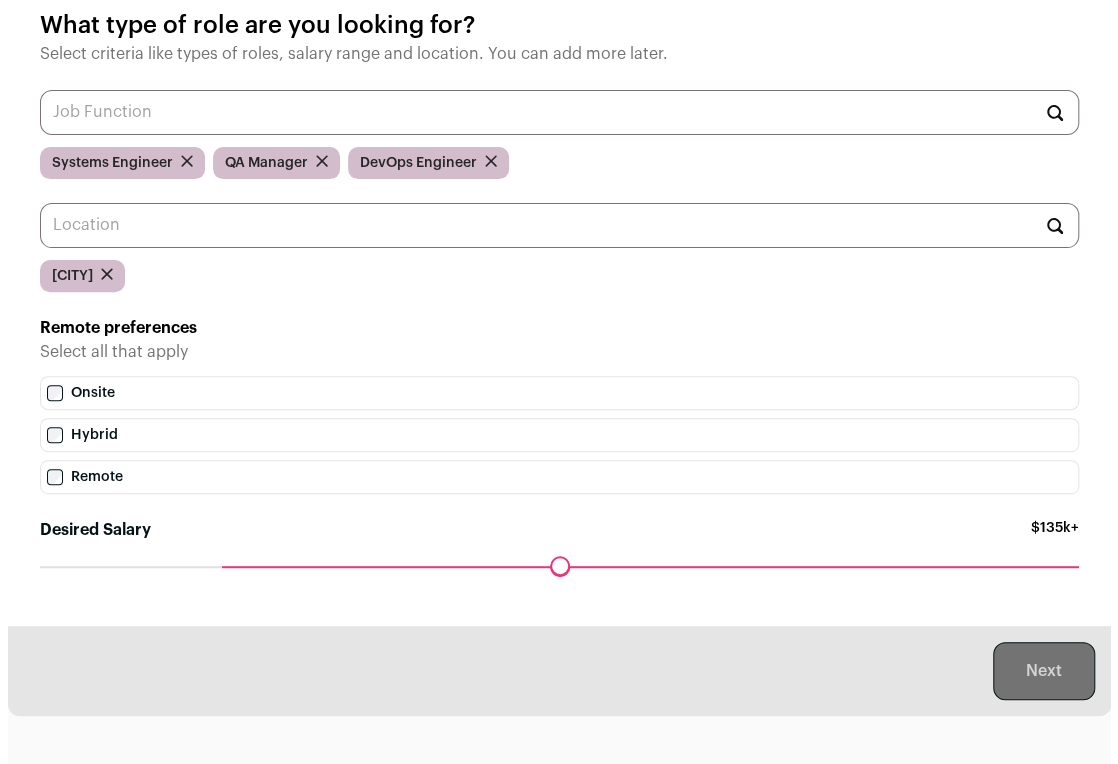 scroll, scrollTop: 0, scrollLeft: 0, axis: both 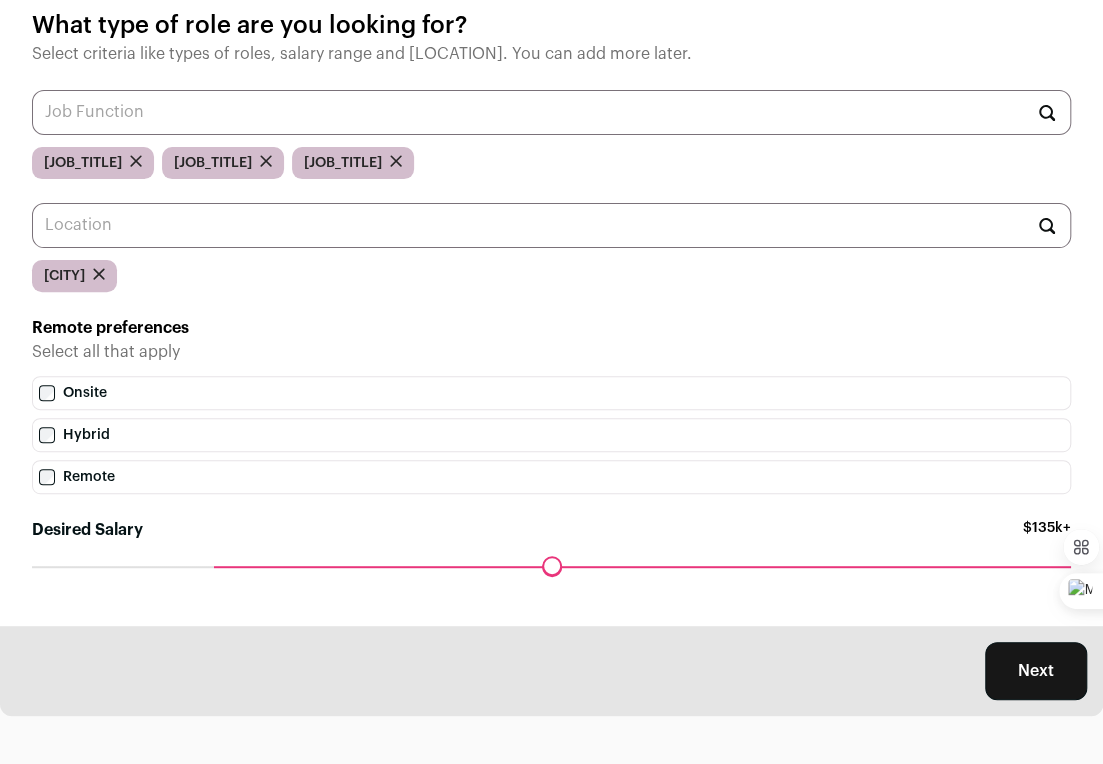 click on "Next" at bounding box center [1036, 671] 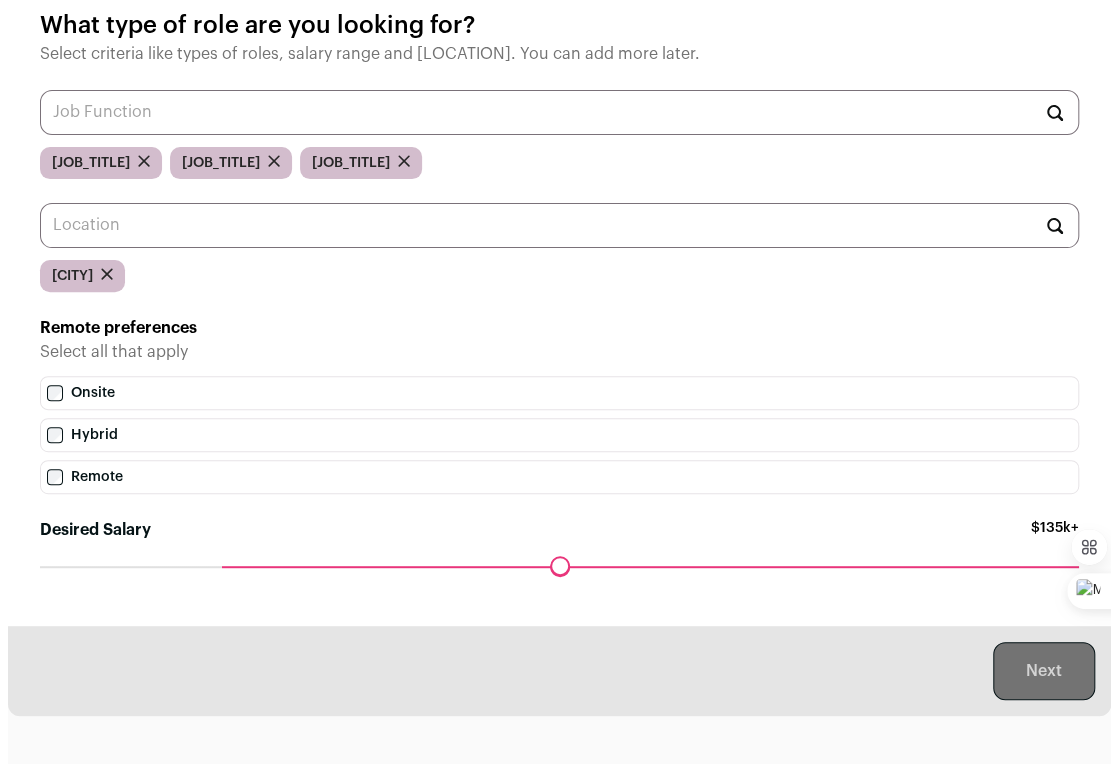 scroll, scrollTop: 0, scrollLeft: 0, axis: both 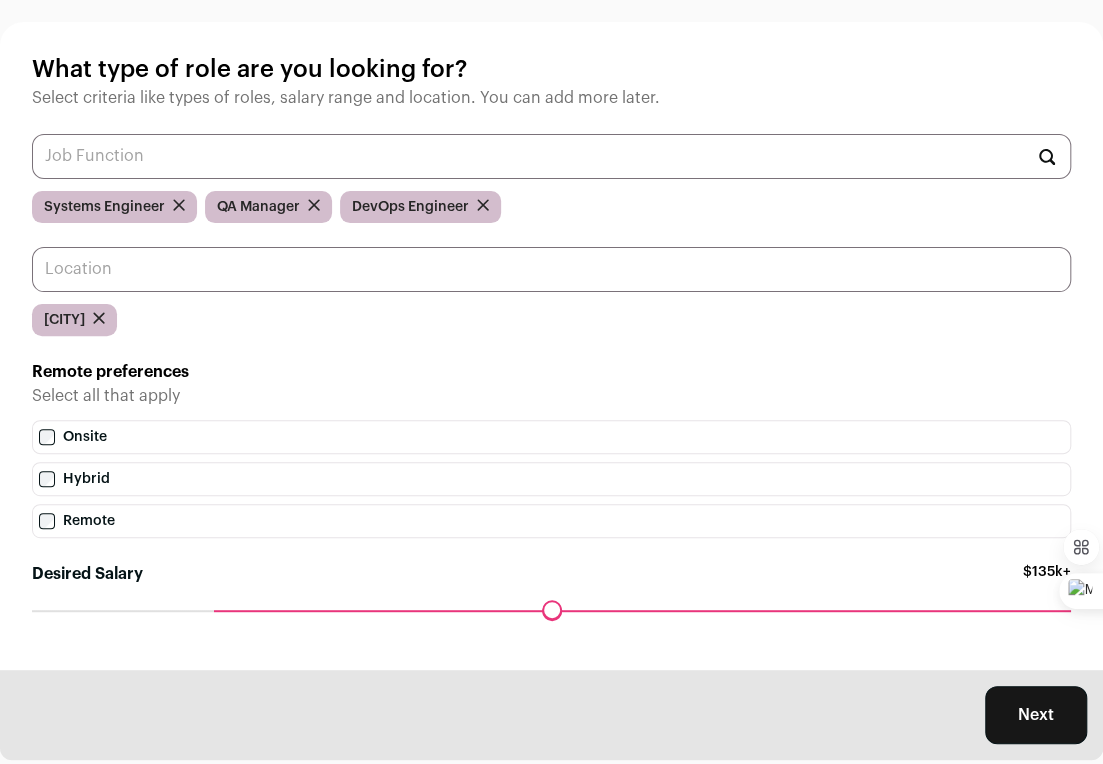 click at bounding box center [551, 269] 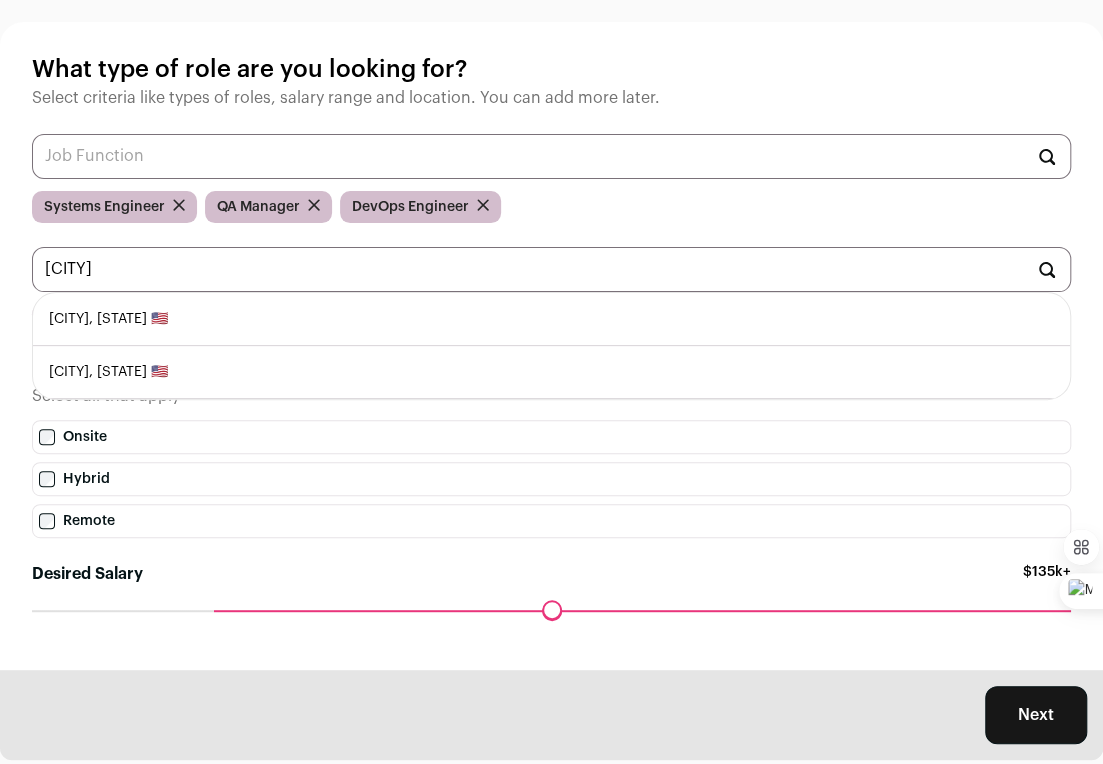 click on "San Antonio, Texas 🇺🇸" at bounding box center (551, 319) 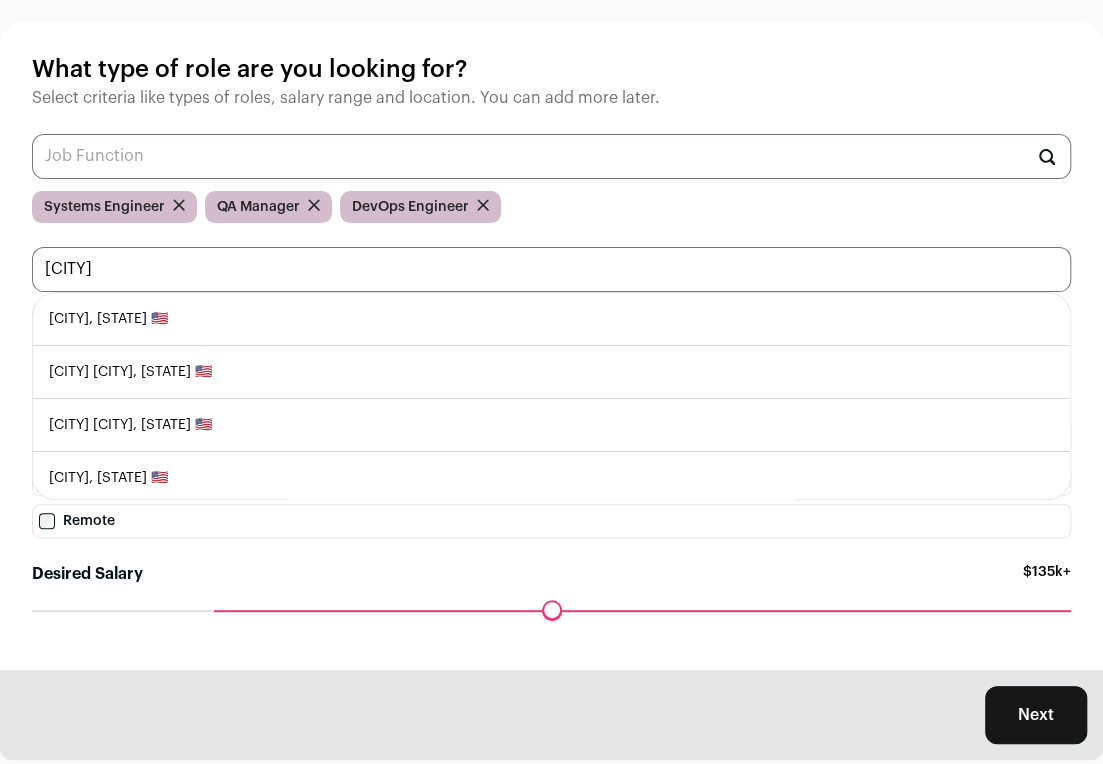 type on "dallas" 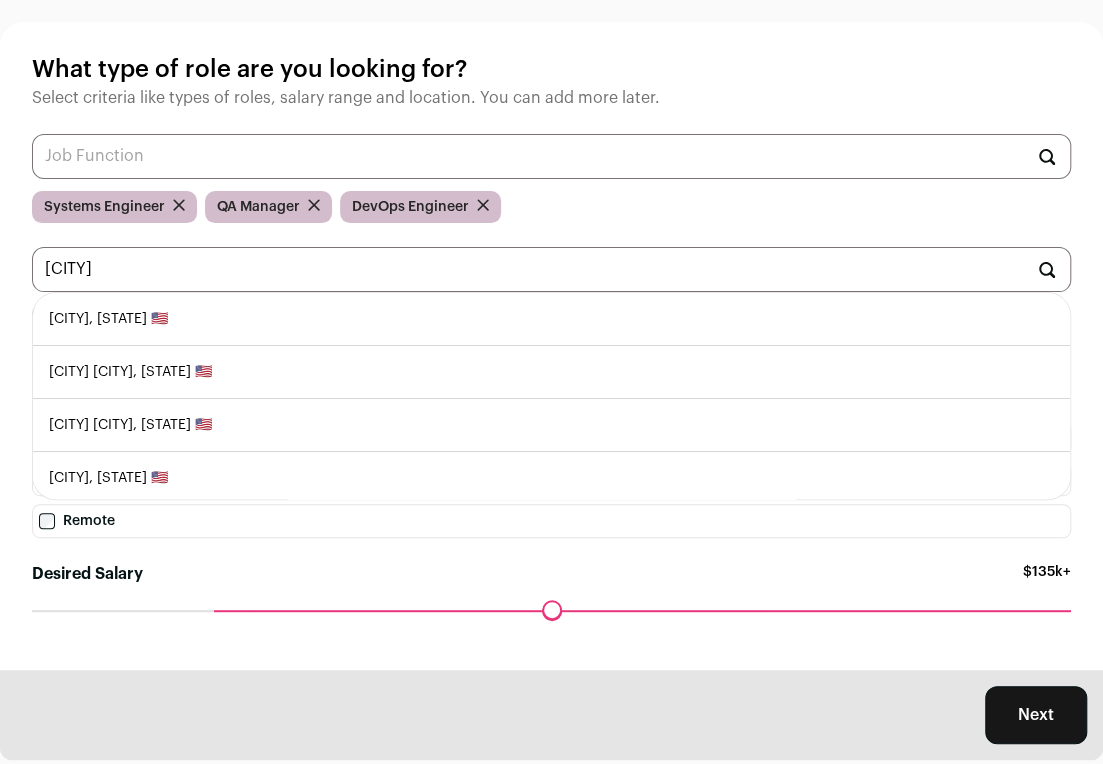 click on "Dallas, Texas 🇺🇸" at bounding box center [551, 319] 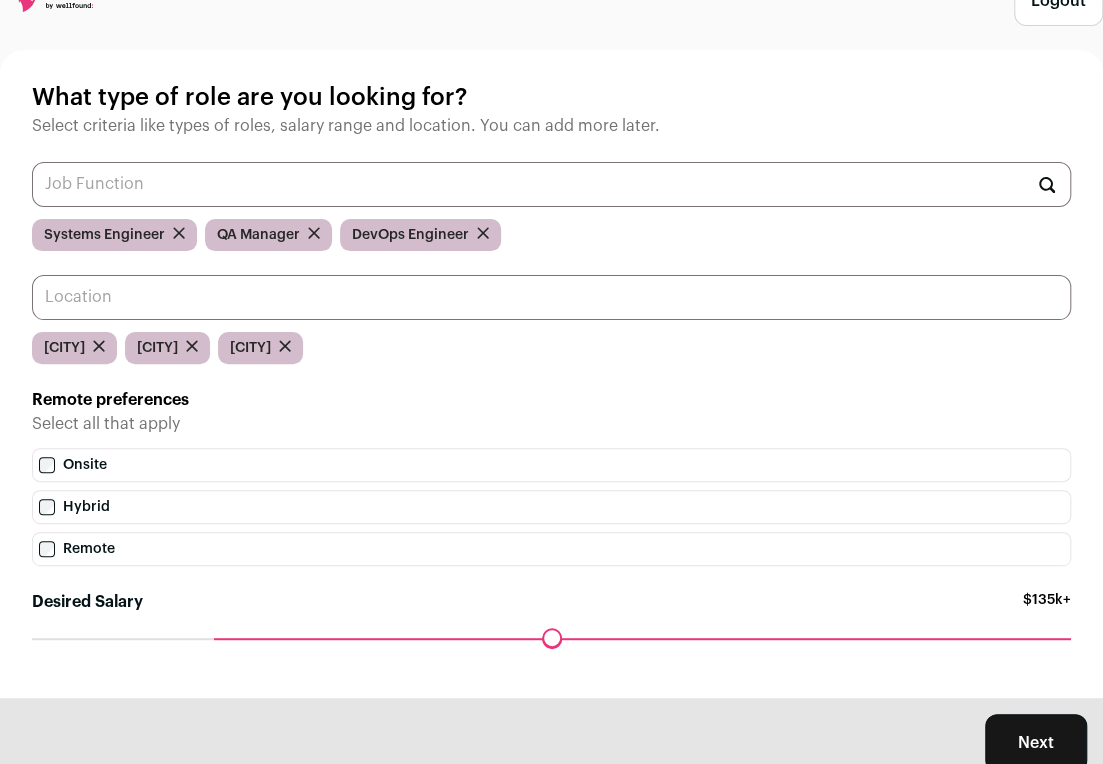 scroll, scrollTop: 144, scrollLeft: 0, axis: vertical 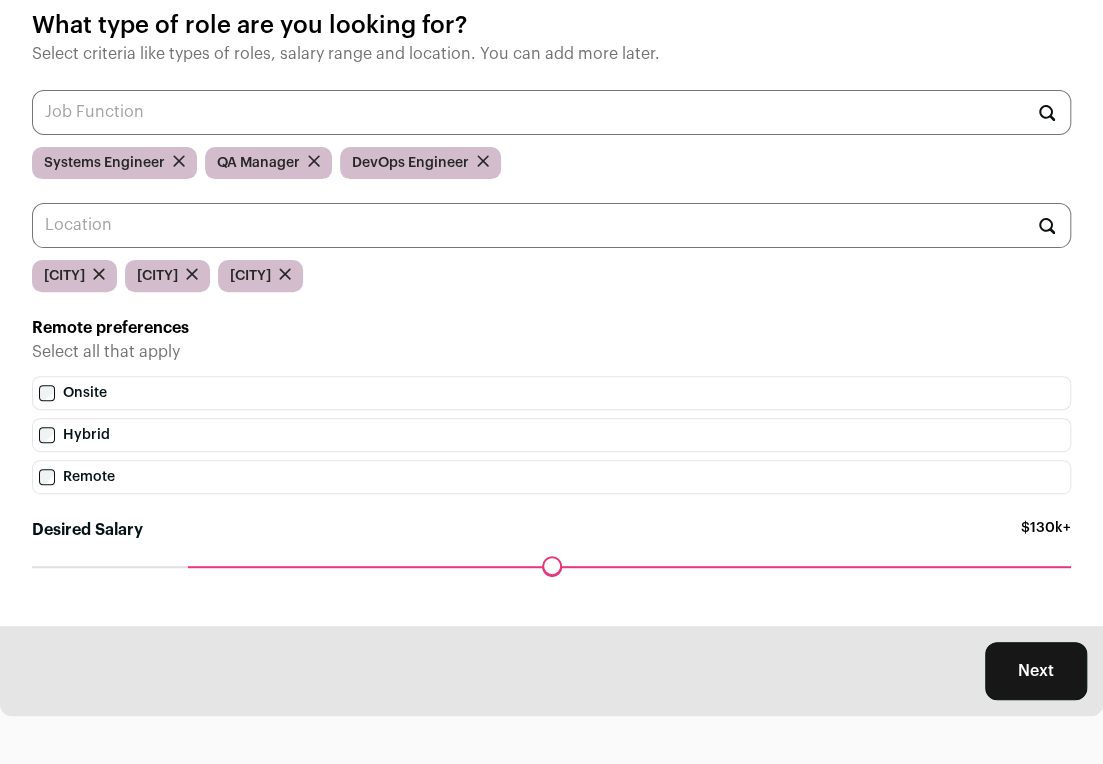 drag, startPoint x: 221, startPoint y: 559, endPoint x: 191, endPoint y: 553, distance: 30.594116 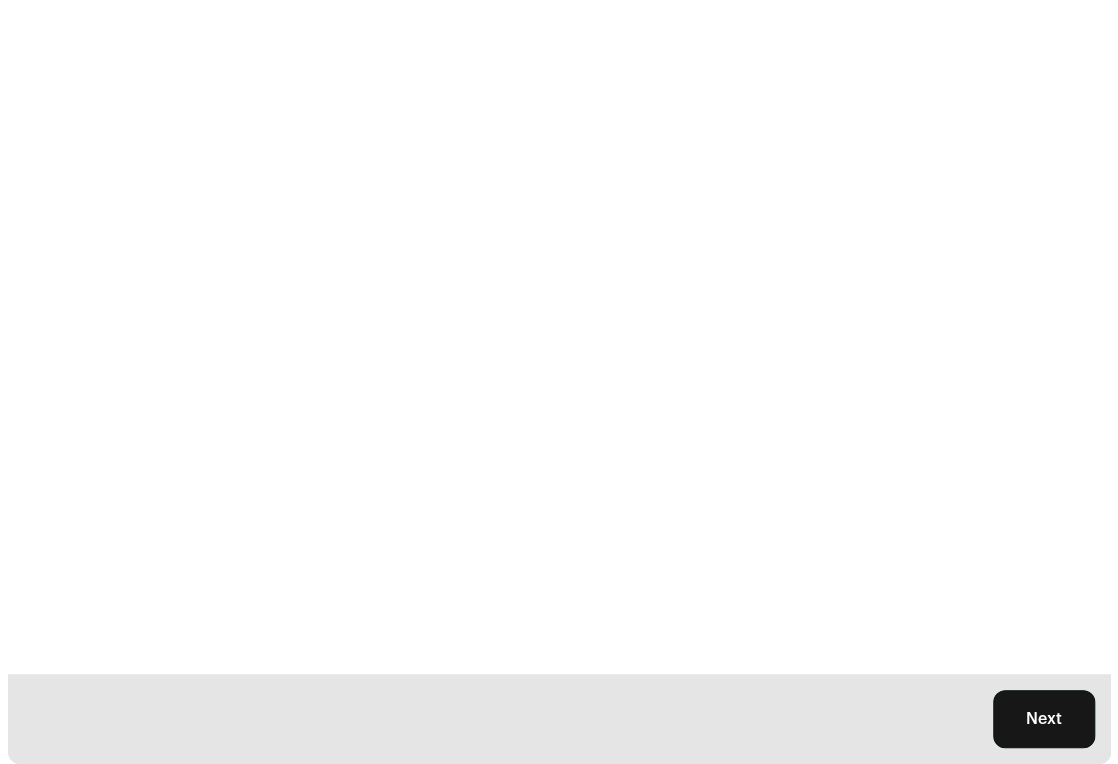 scroll, scrollTop: 0, scrollLeft: 0, axis: both 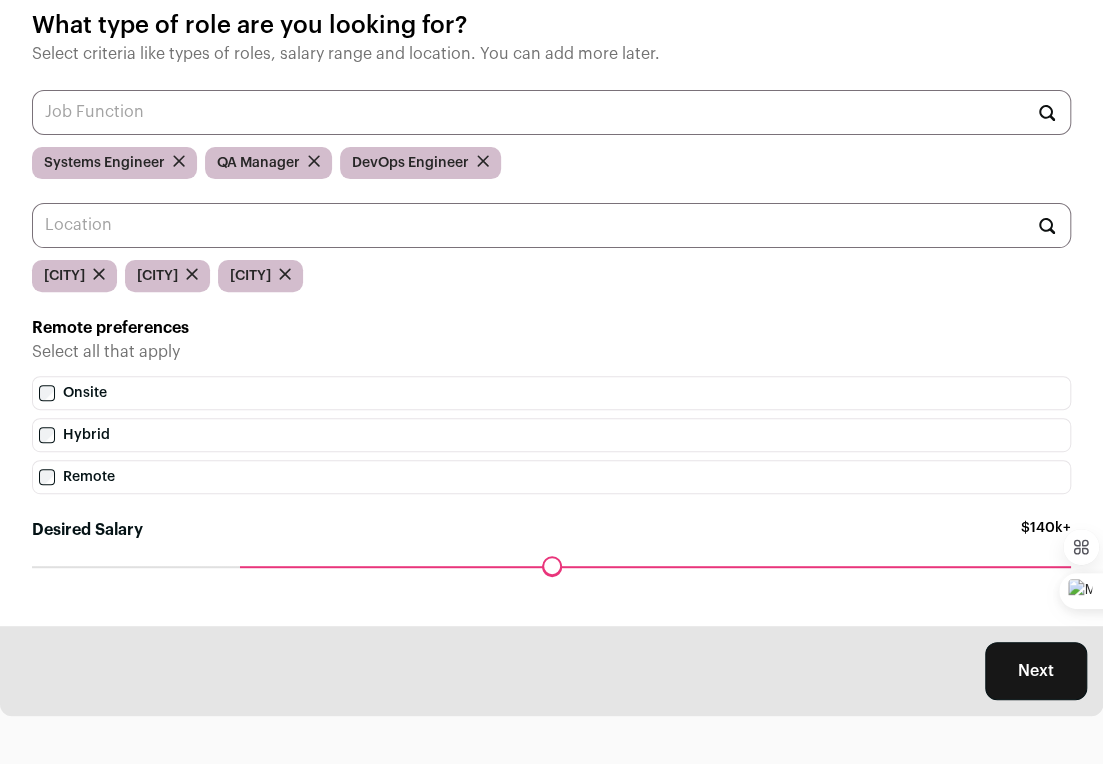 drag, startPoint x: 192, startPoint y: 565, endPoint x: 245, endPoint y: 525, distance: 66.4003 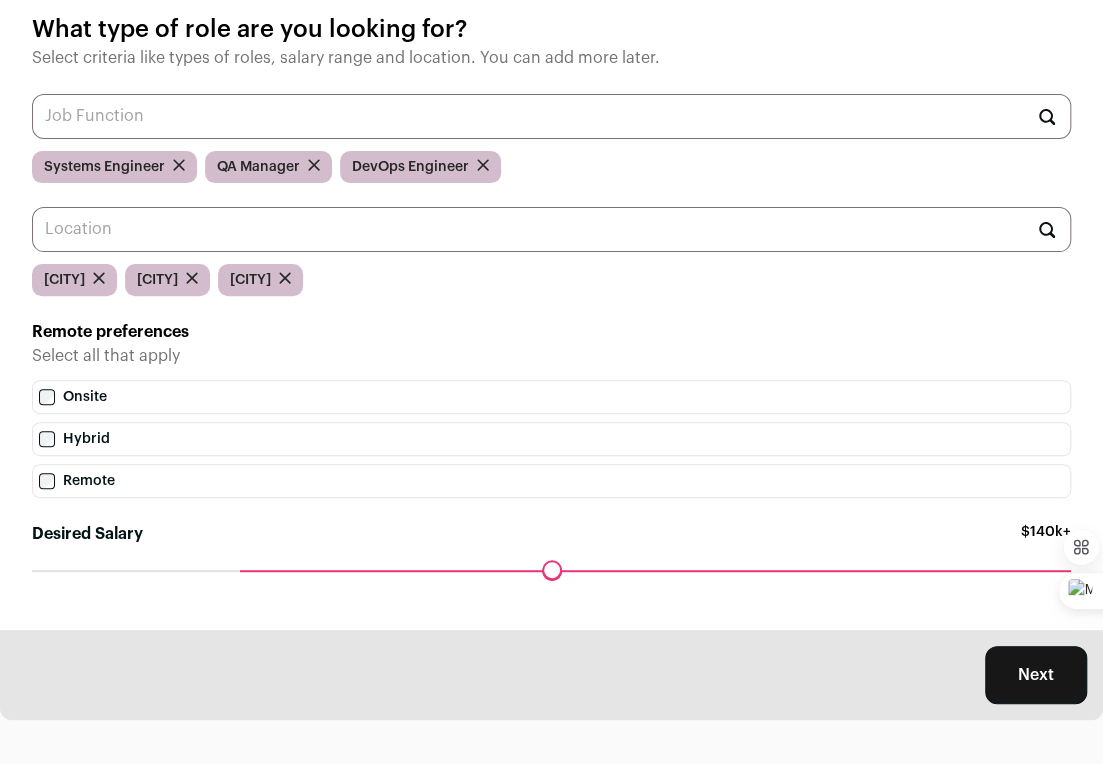 scroll, scrollTop: 144, scrollLeft: 0, axis: vertical 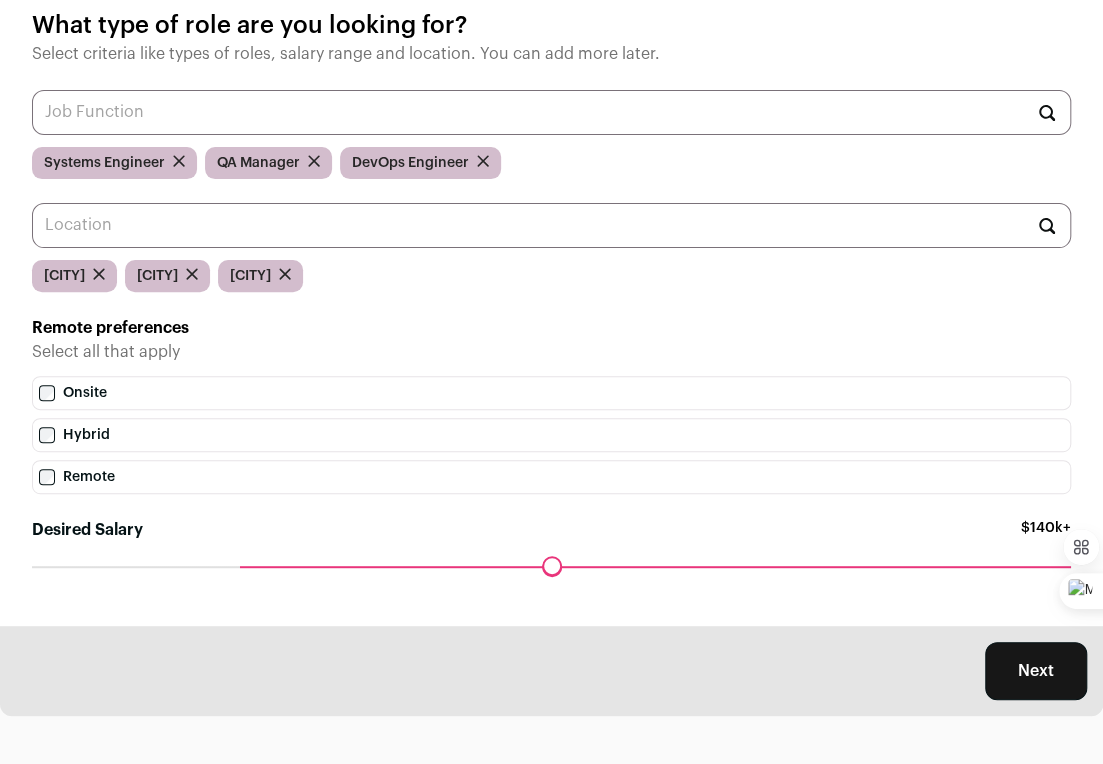 click on "Next" at bounding box center (1036, 671) 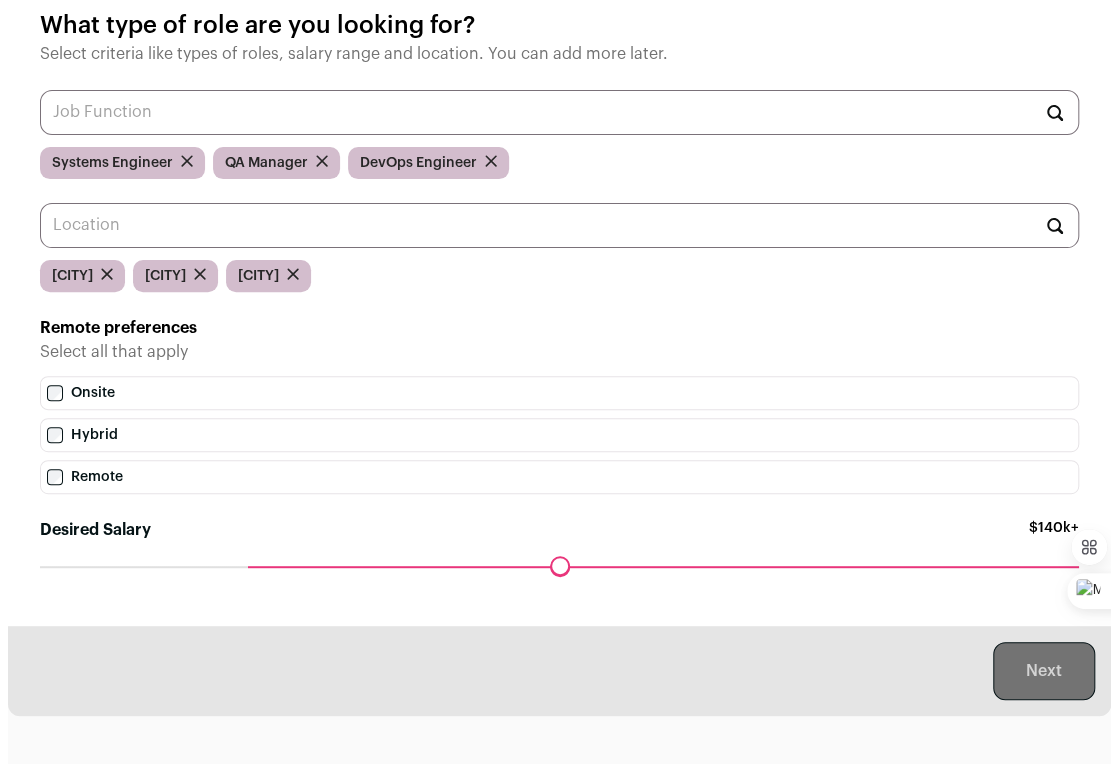 scroll, scrollTop: 0, scrollLeft: 0, axis: both 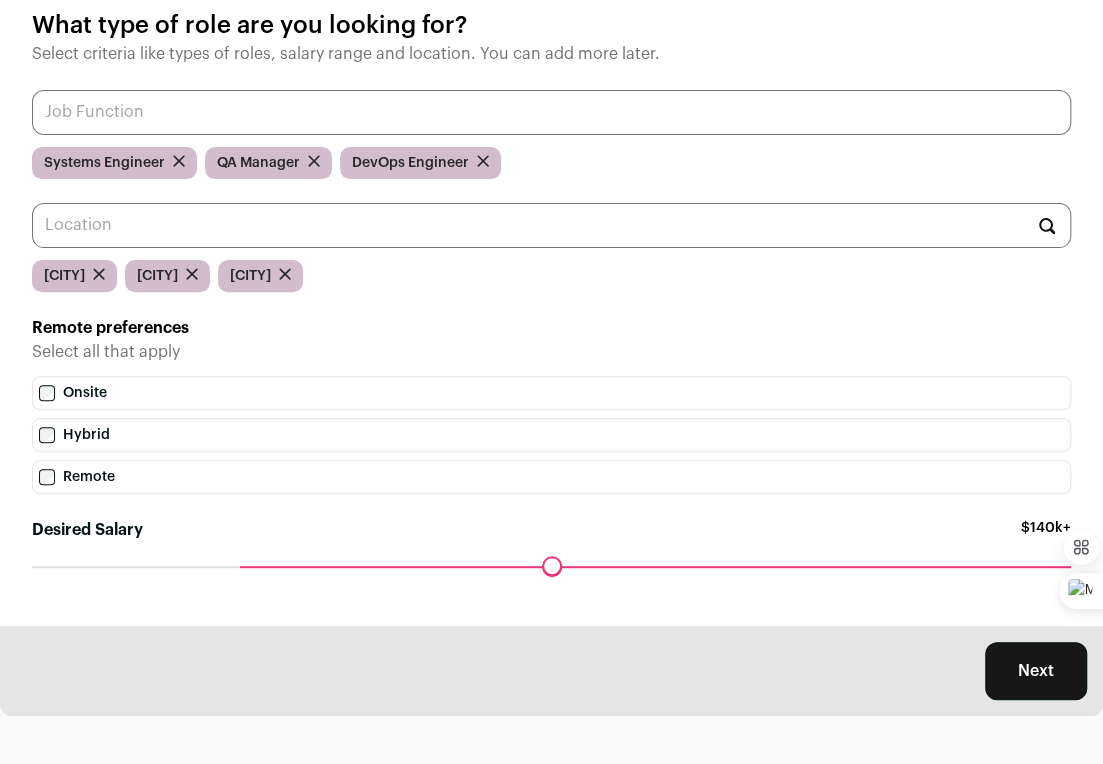 click at bounding box center [551, 112] 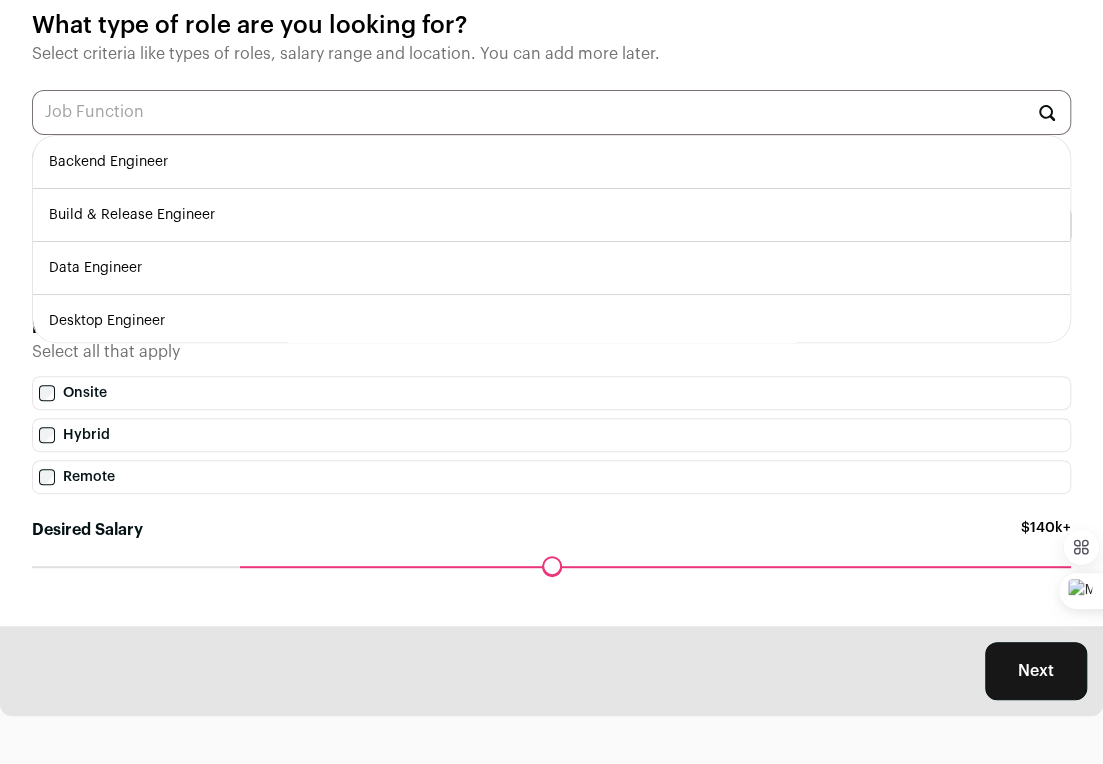 click on "Build & Release Engineer" at bounding box center [551, 215] 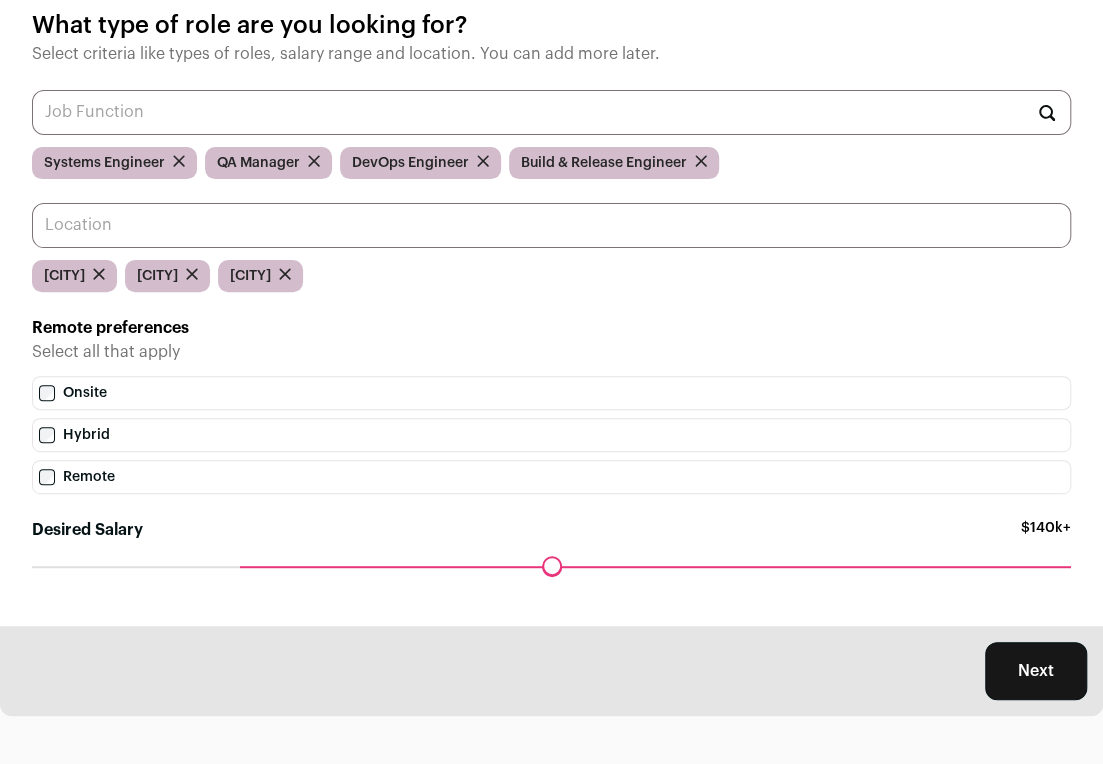 click at bounding box center (551, 225) 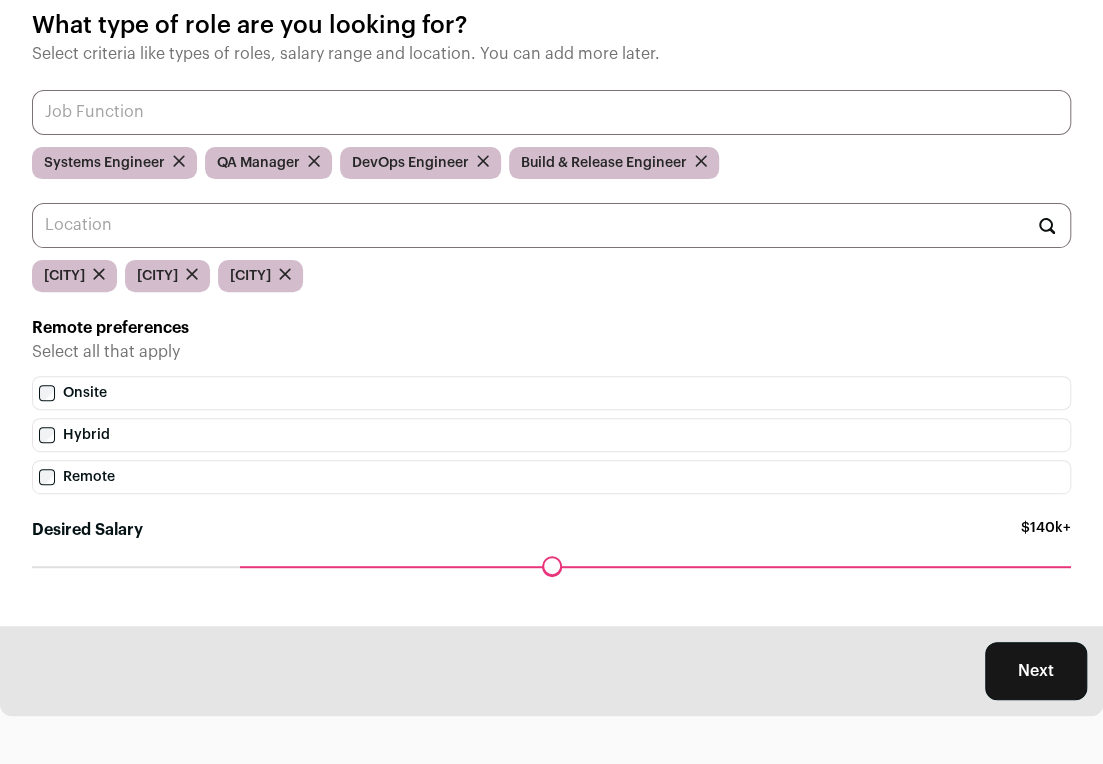 click at bounding box center (551, 112) 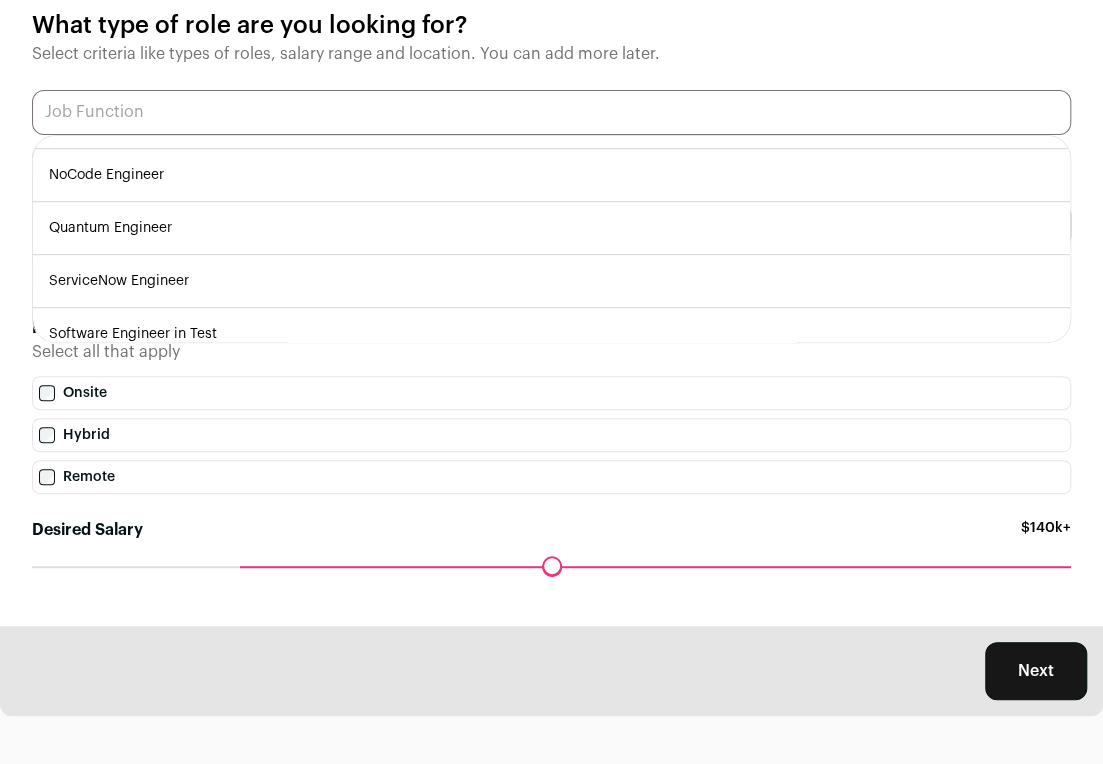 scroll, scrollTop: 478, scrollLeft: 0, axis: vertical 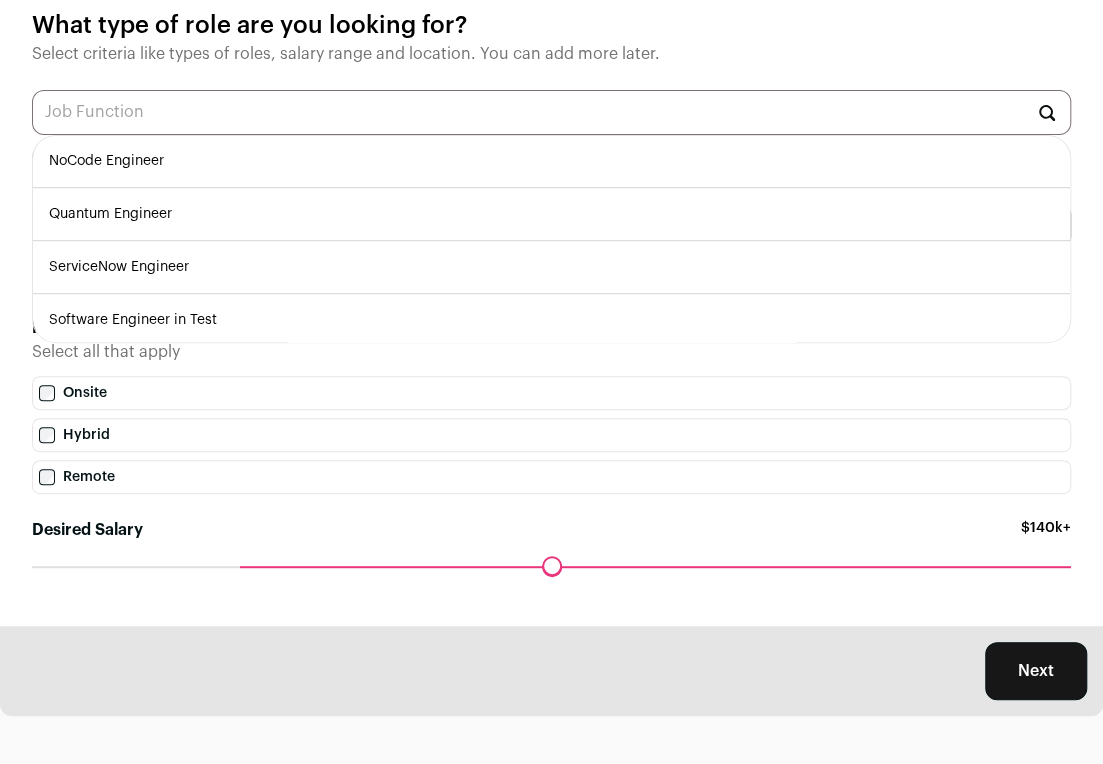click on "Software Engineer in Test" at bounding box center (551, 320) 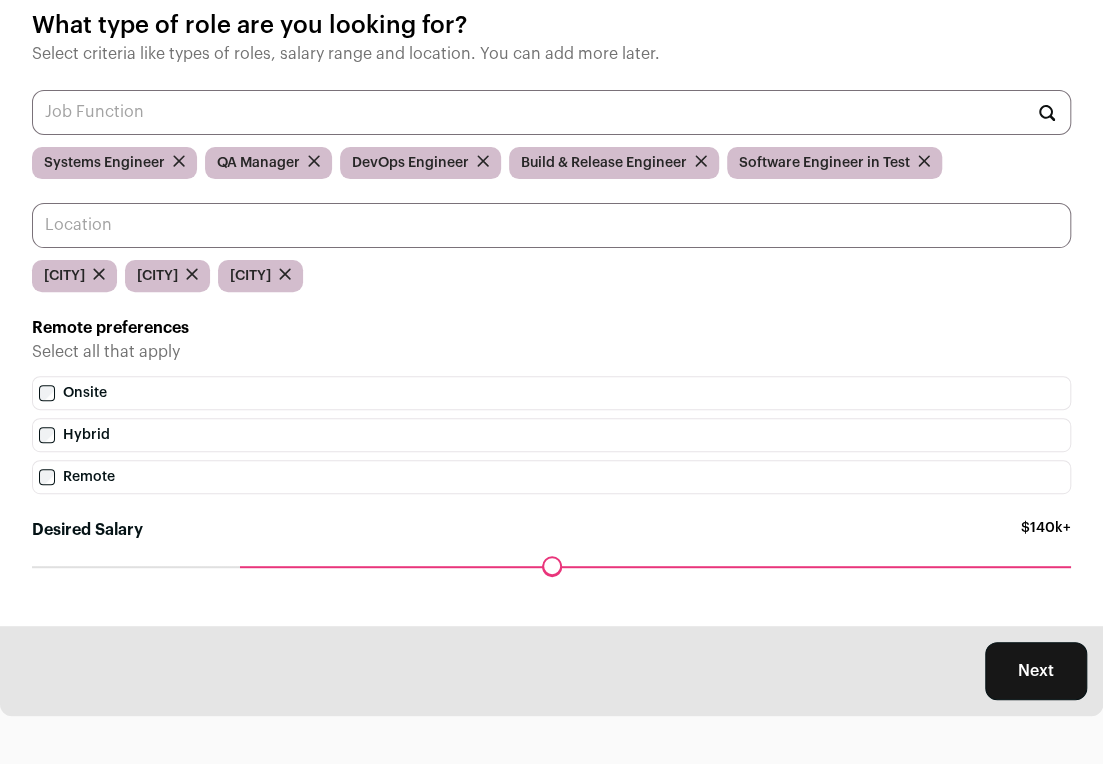 click at bounding box center [551, 225] 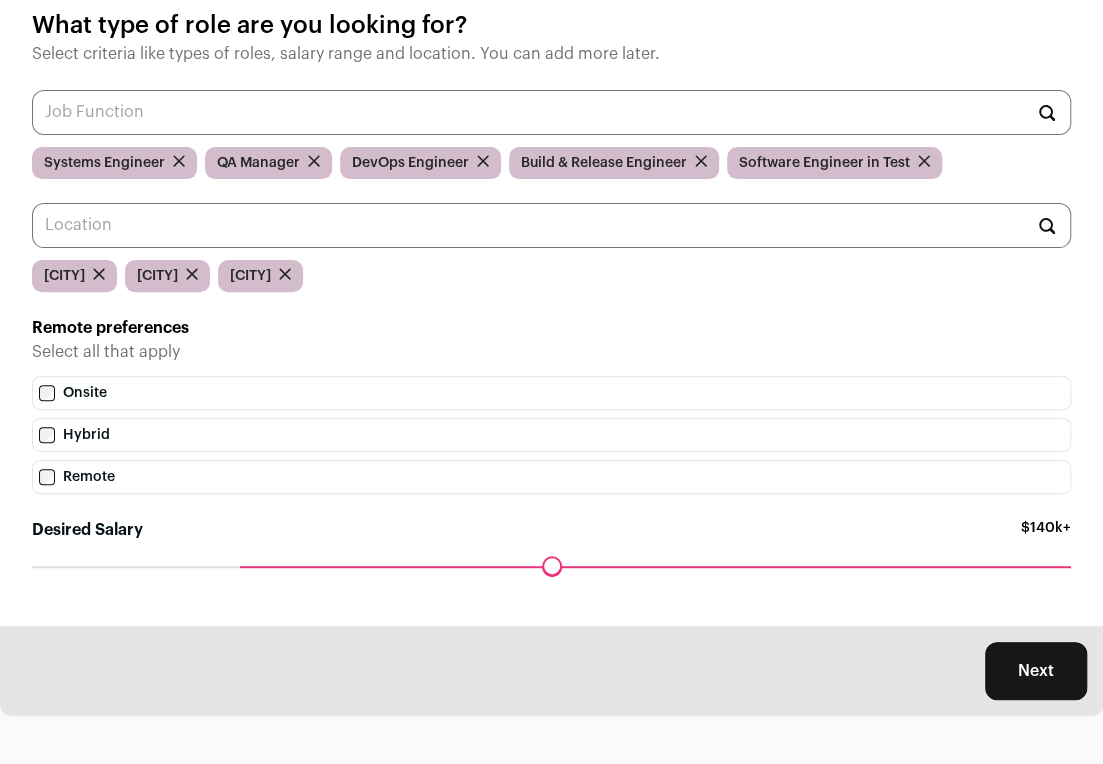 click on "Onsite" at bounding box center (551, 393) 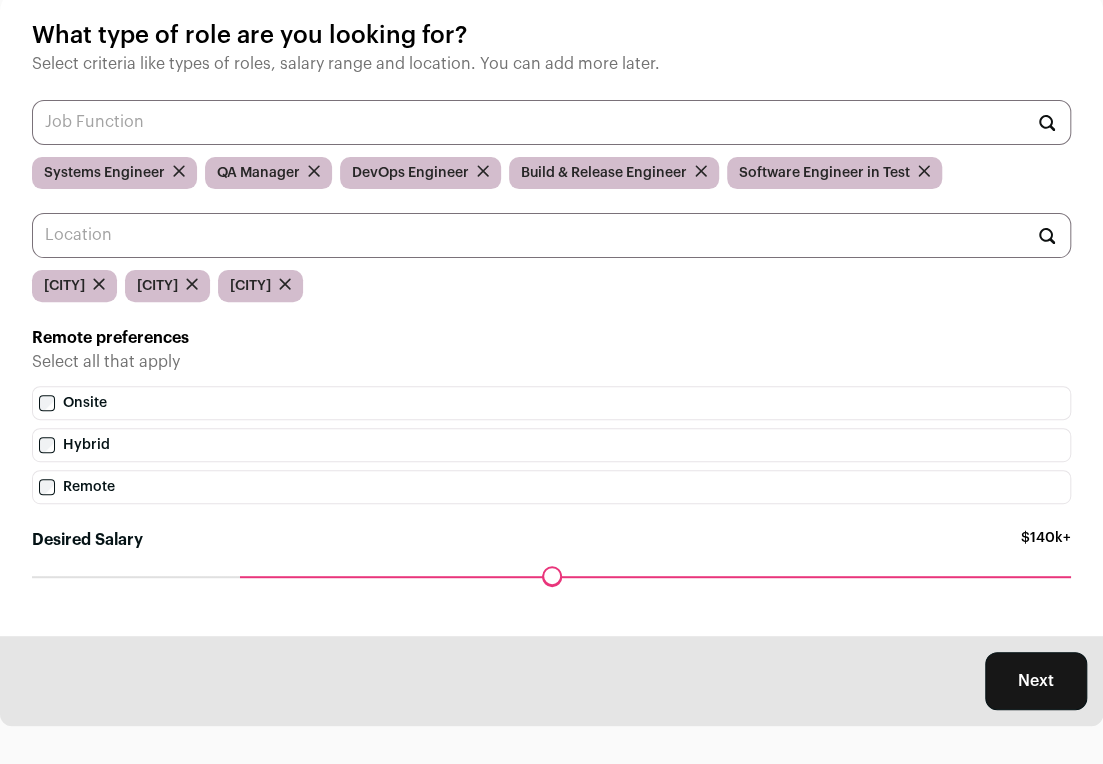 scroll, scrollTop: 144, scrollLeft: 0, axis: vertical 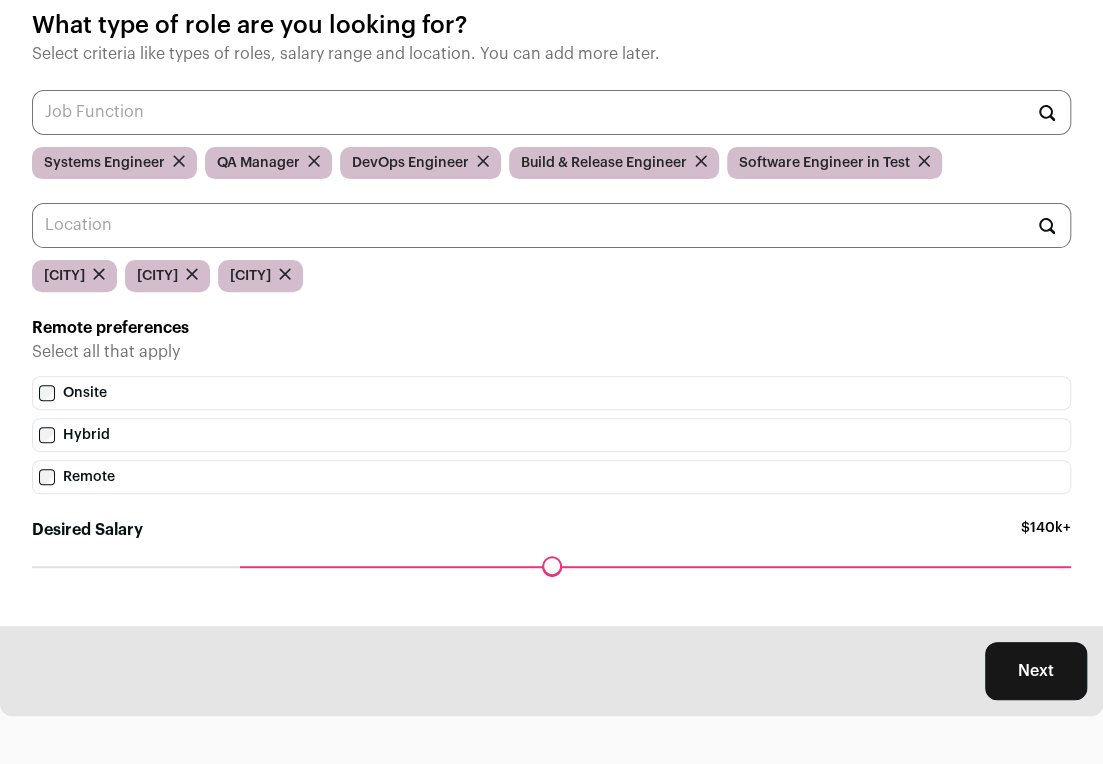 click on "Next" at bounding box center [1036, 671] 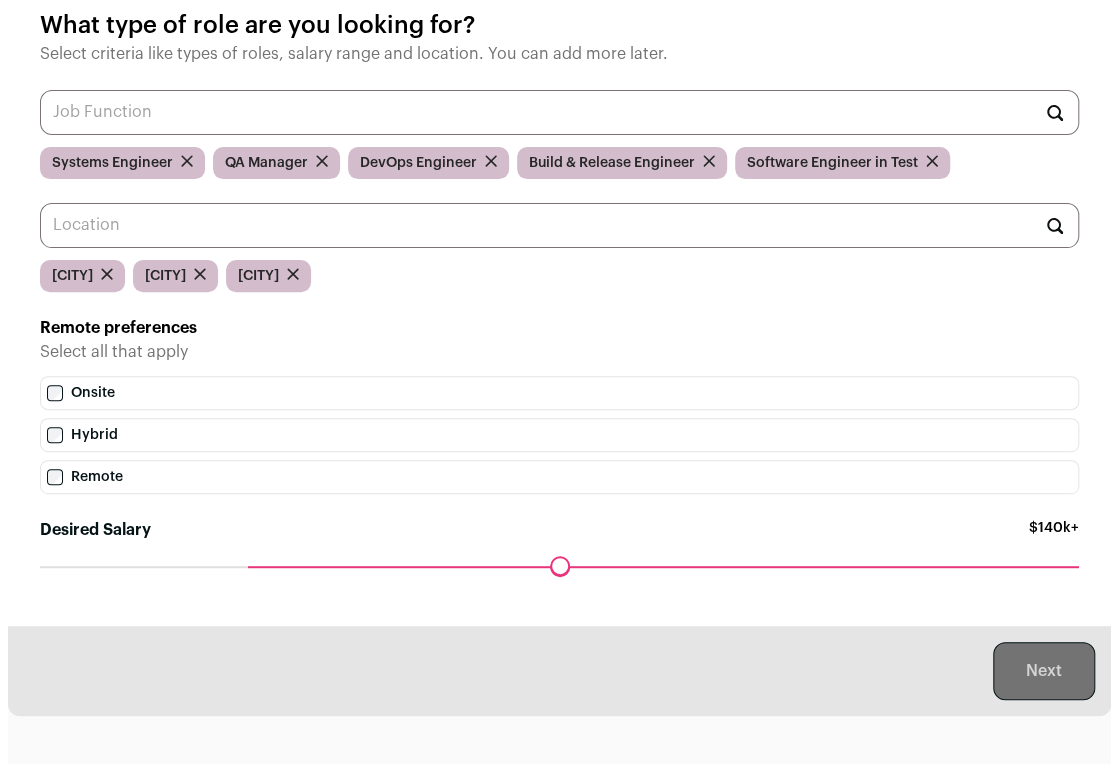 scroll, scrollTop: 0, scrollLeft: 0, axis: both 